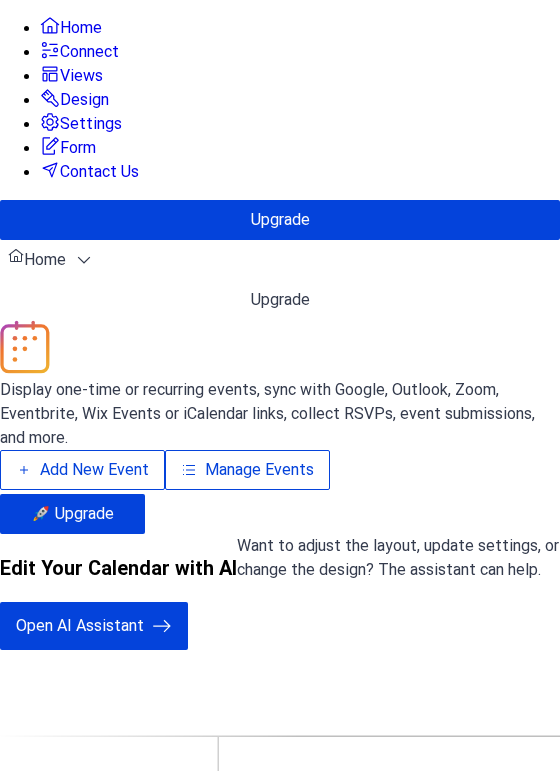 scroll, scrollTop: 0, scrollLeft: 0, axis: both 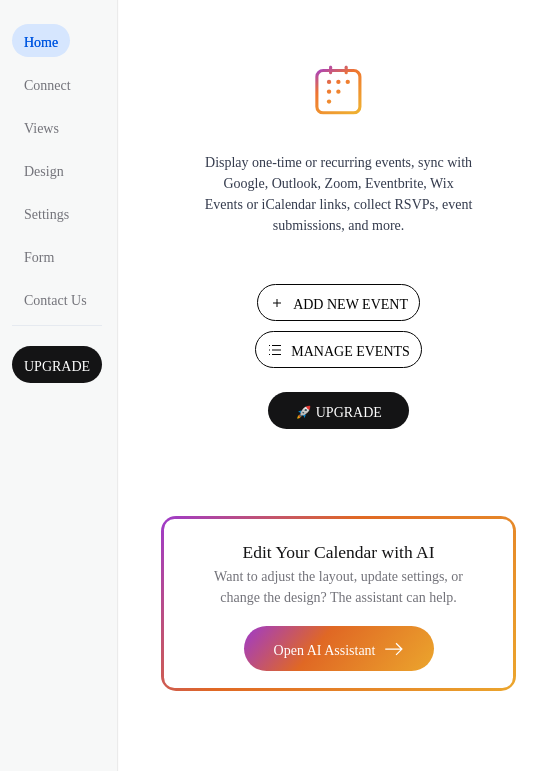 click on "Add New Event" at bounding box center (350, 304) 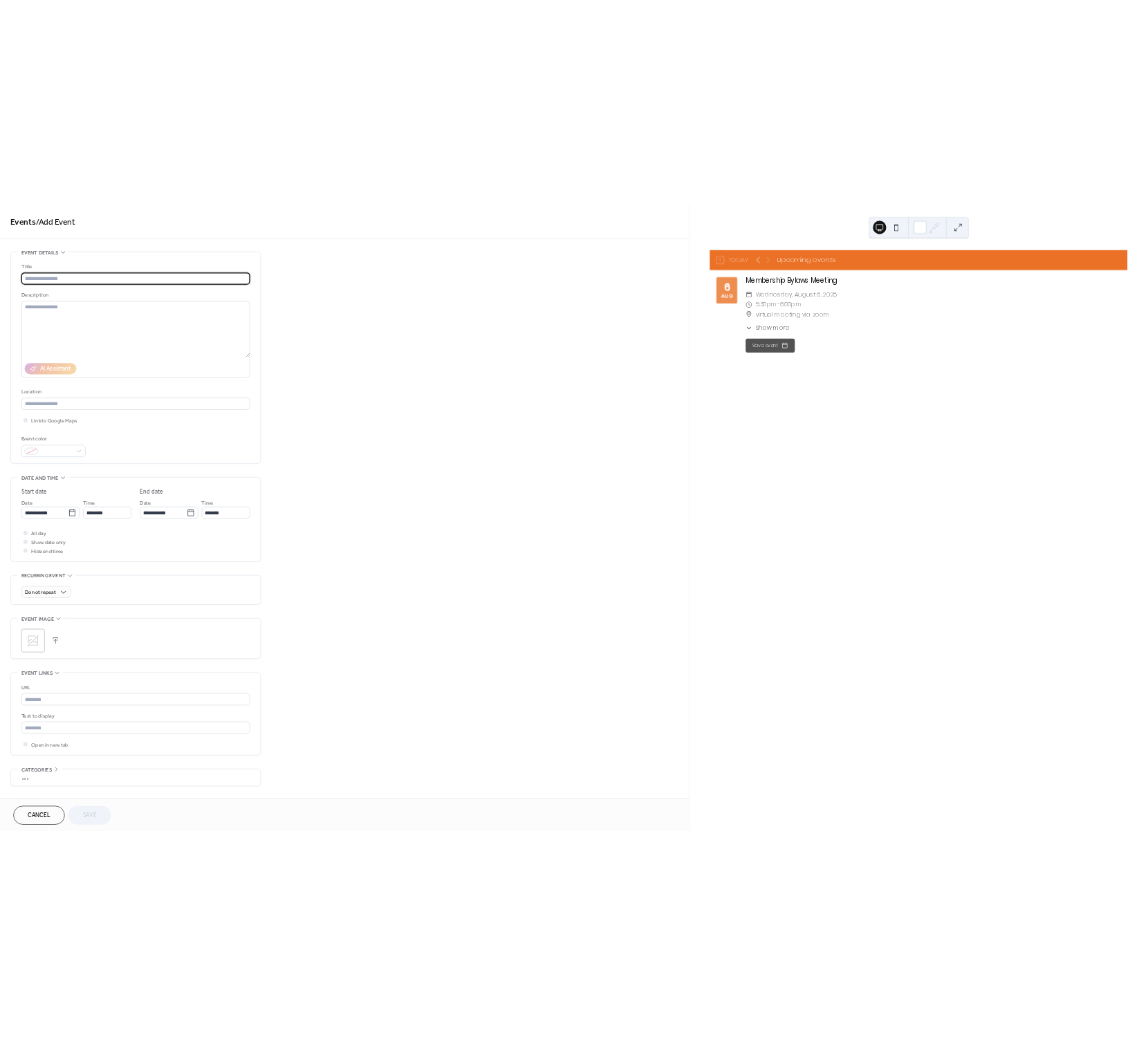 scroll, scrollTop: 0, scrollLeft: 0, axis: both 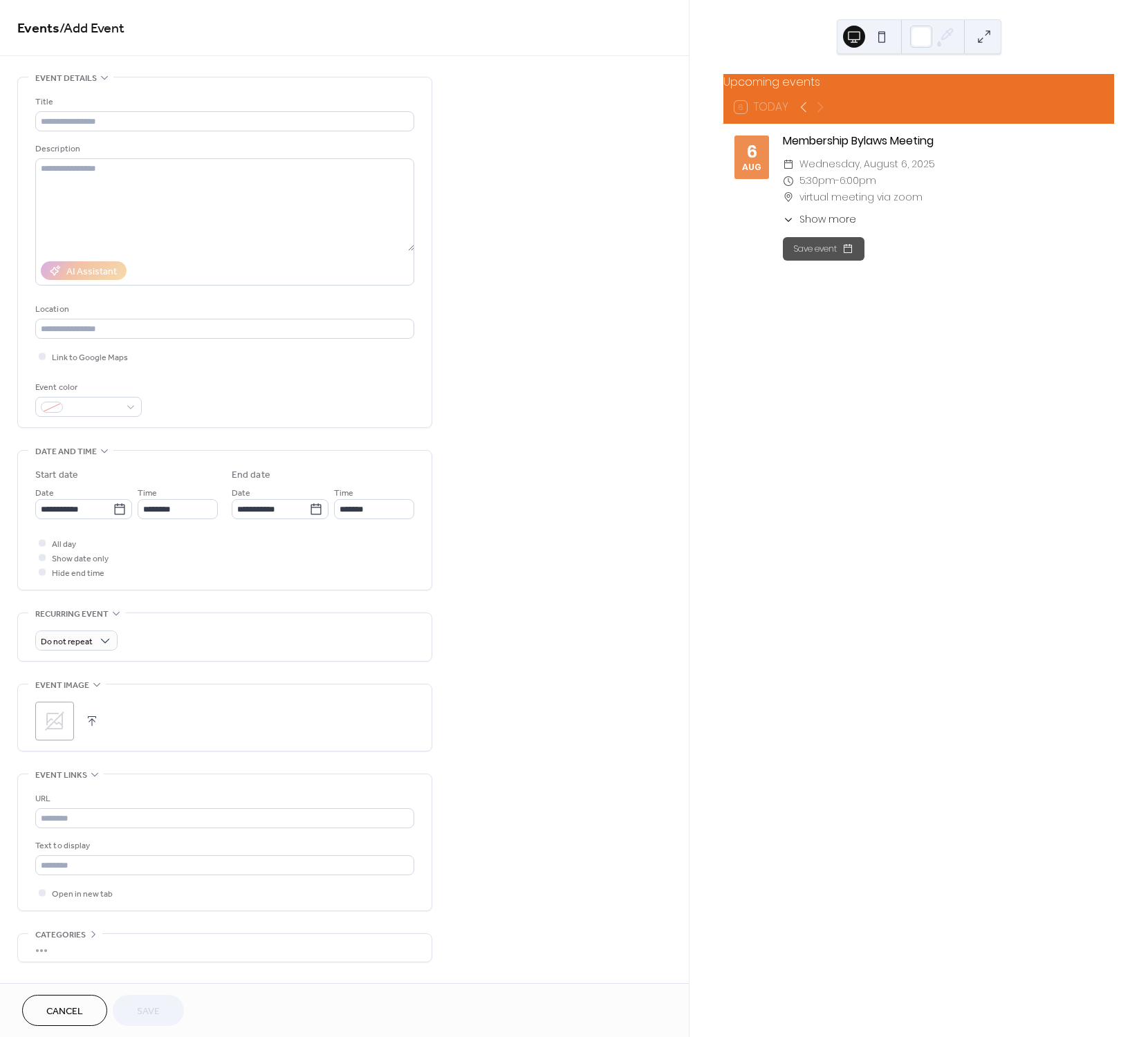 click on "**********" at bounding box center [344, 574] 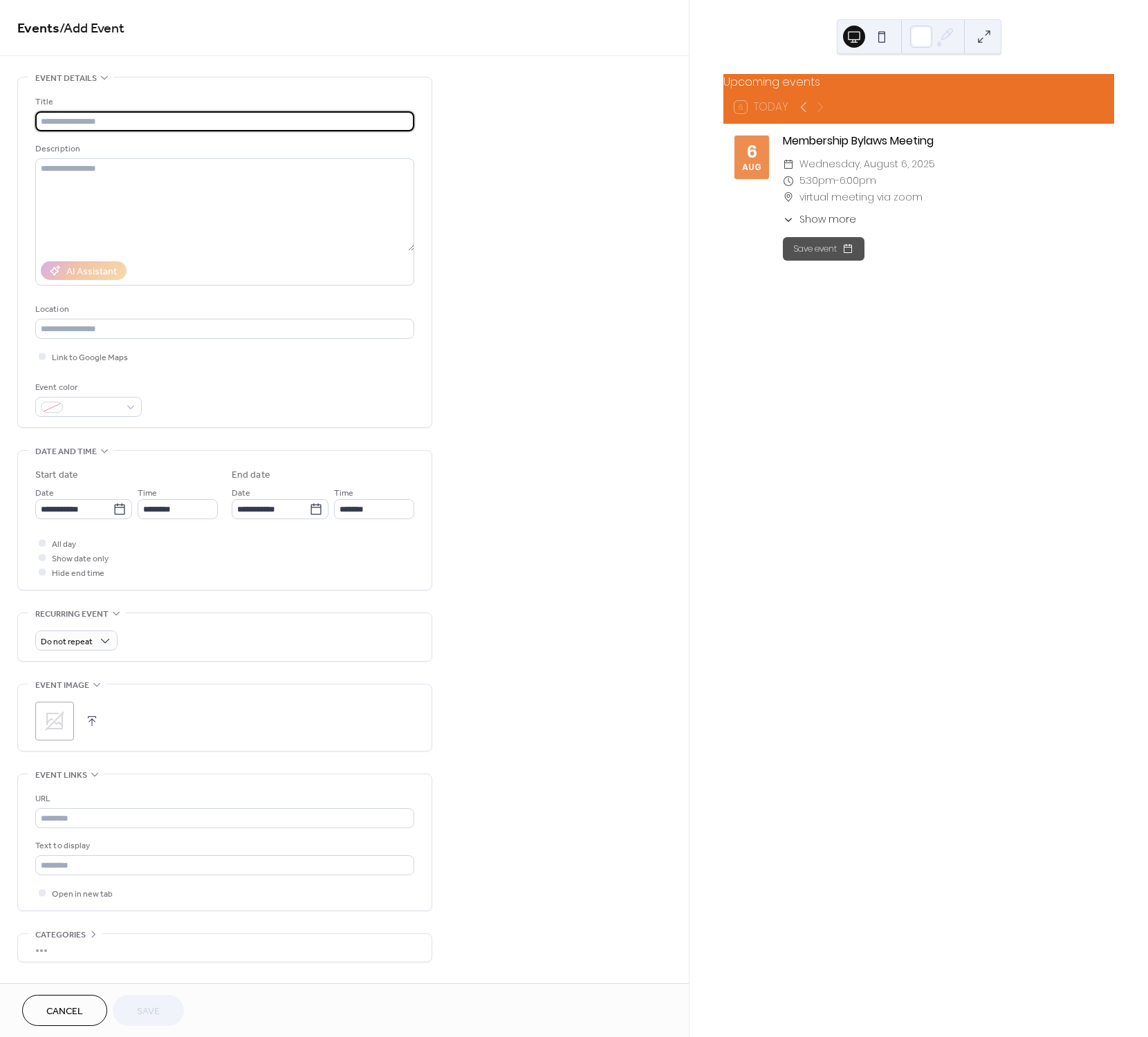 click at bounding box center (225, 121) 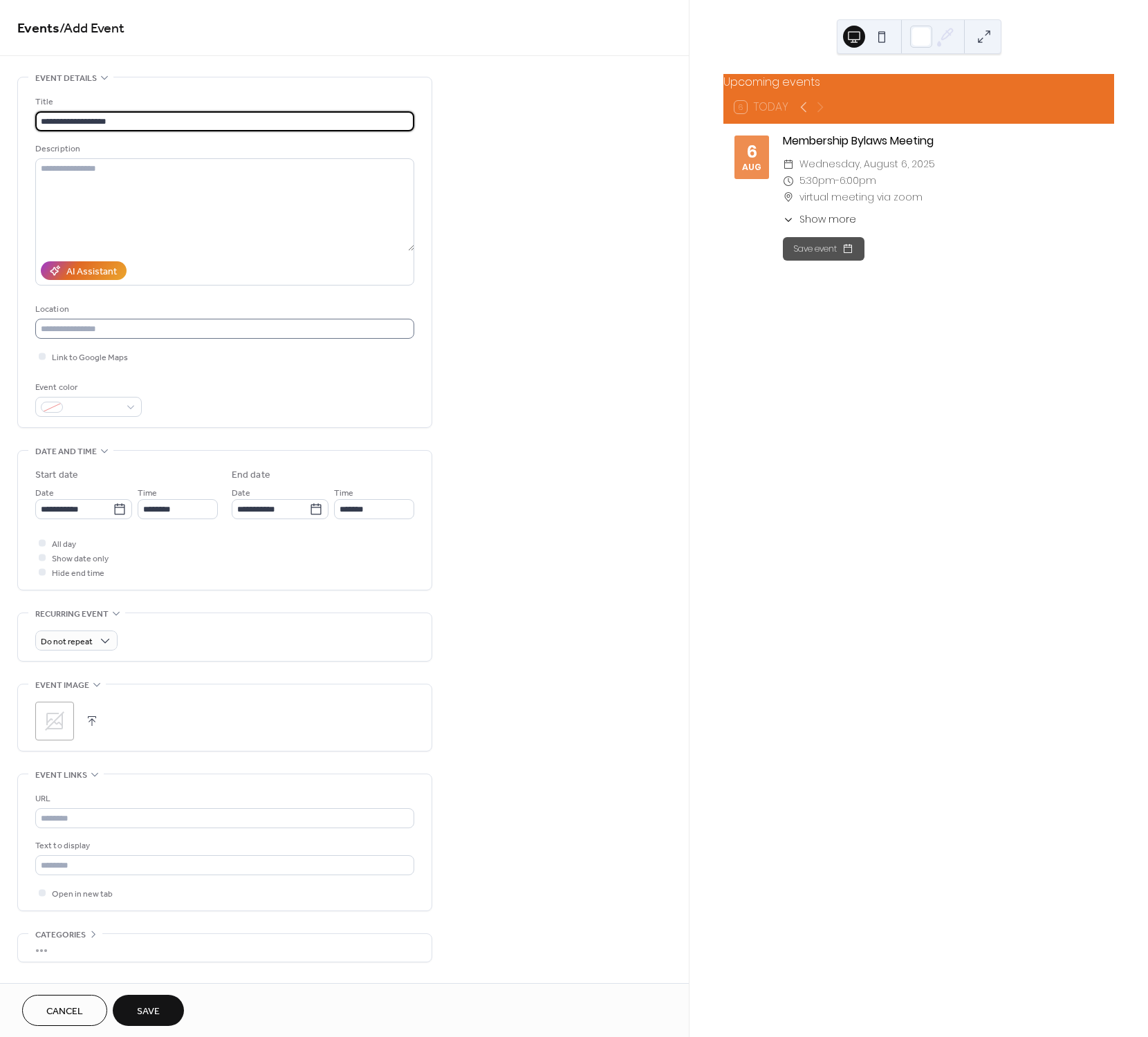 type on "**********" 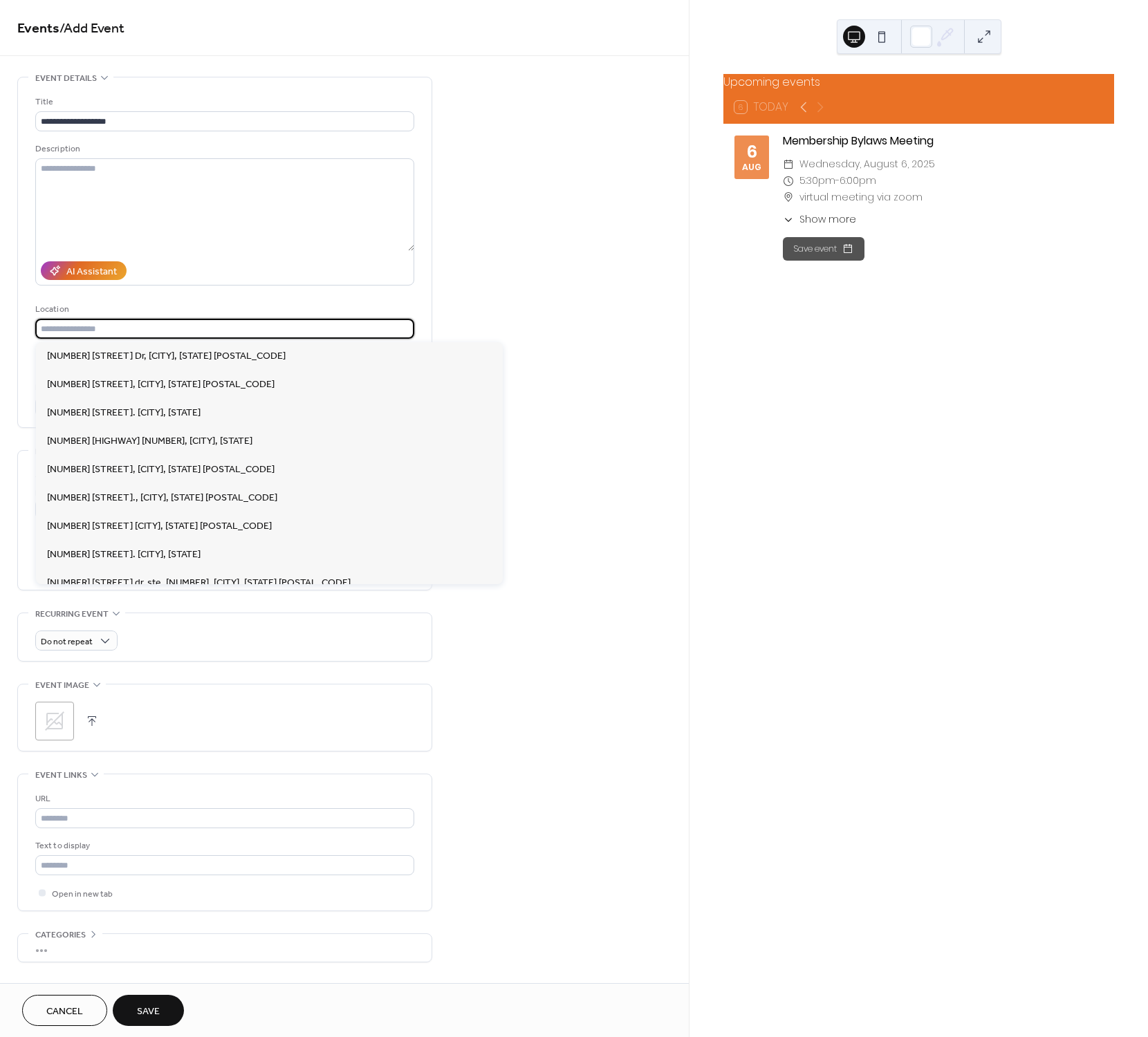 click at bounding box center (225, 328) 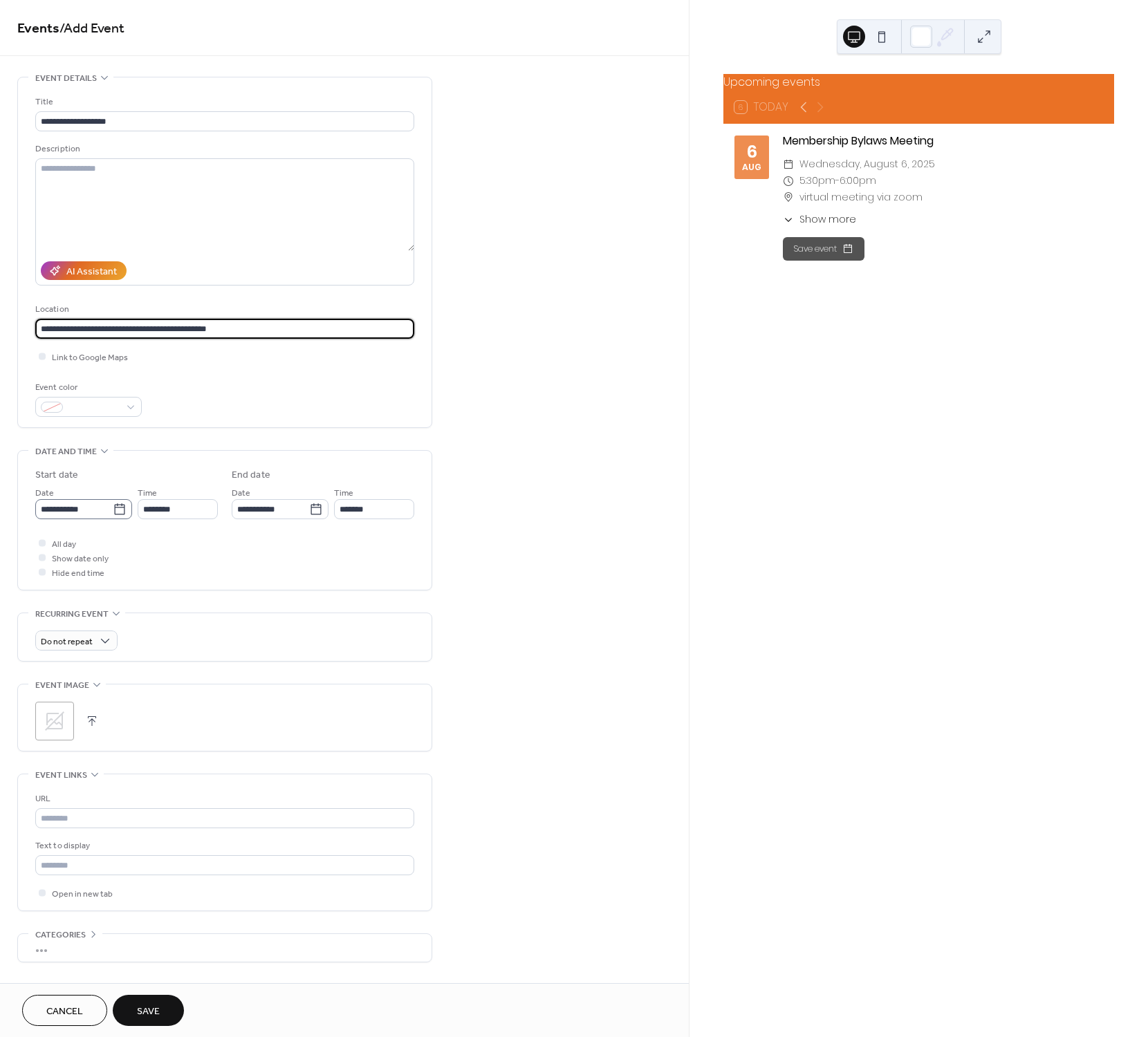 type on "**********" 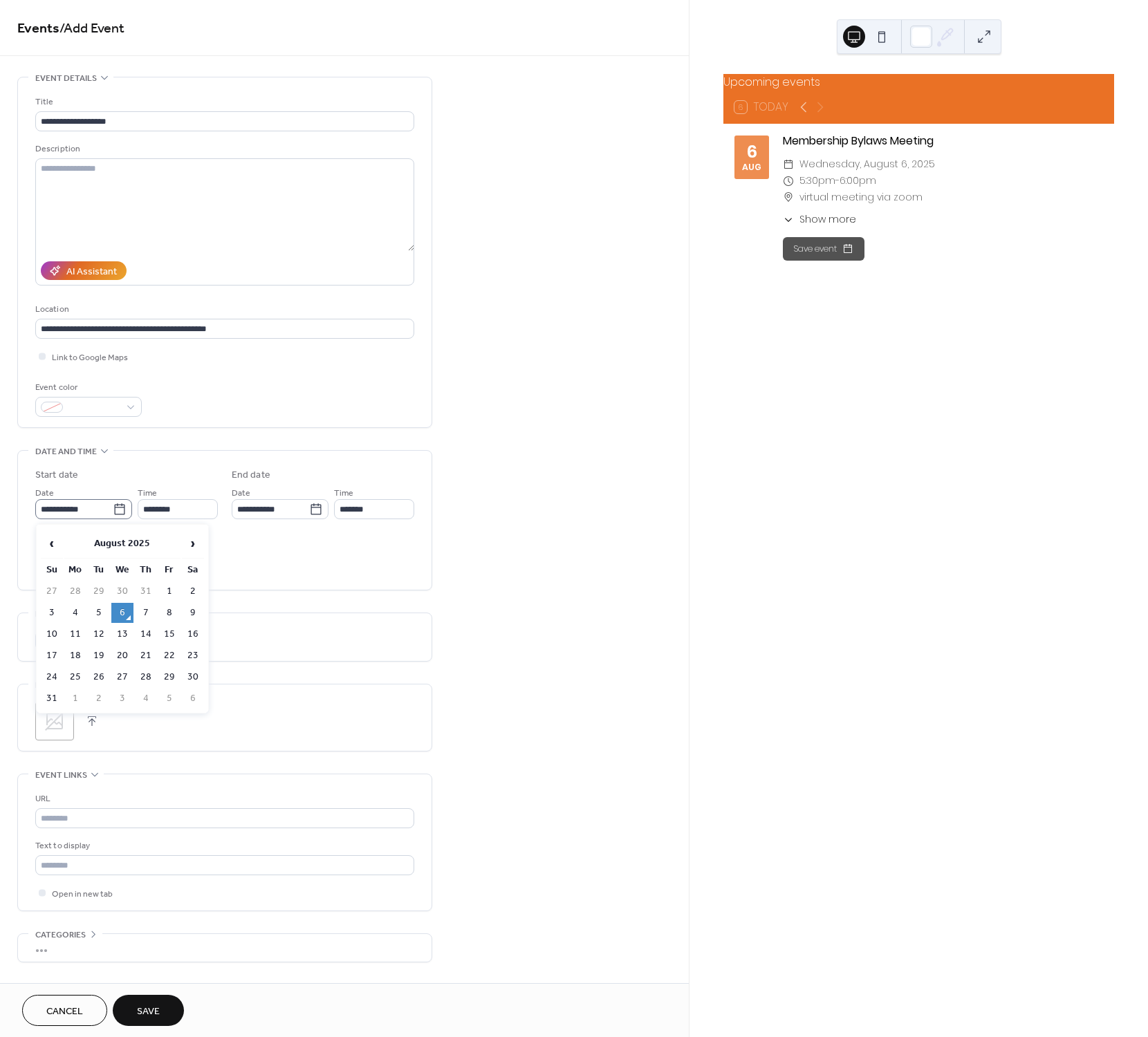 click 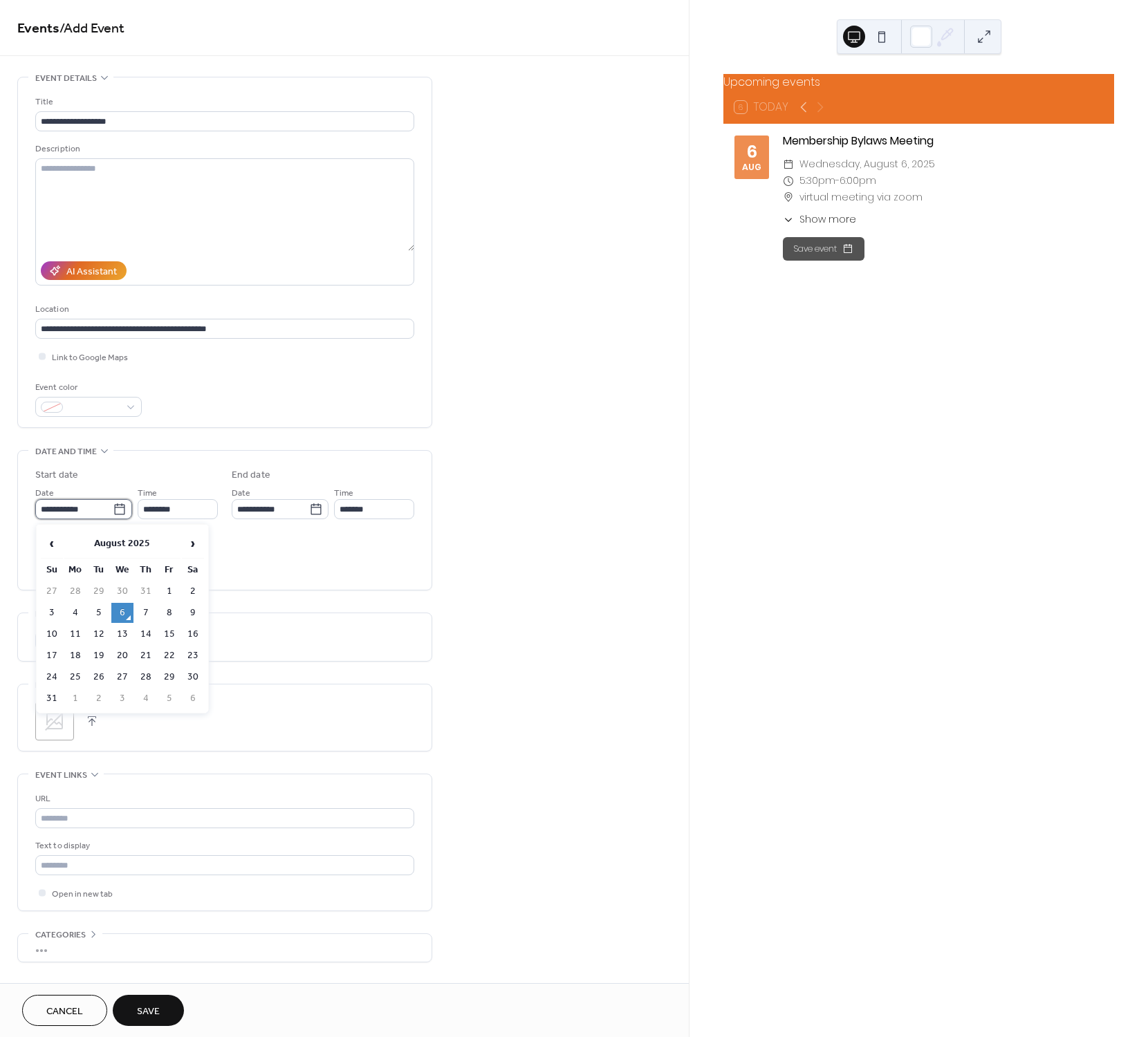 click on "**********" at bounding box center (74, 509) 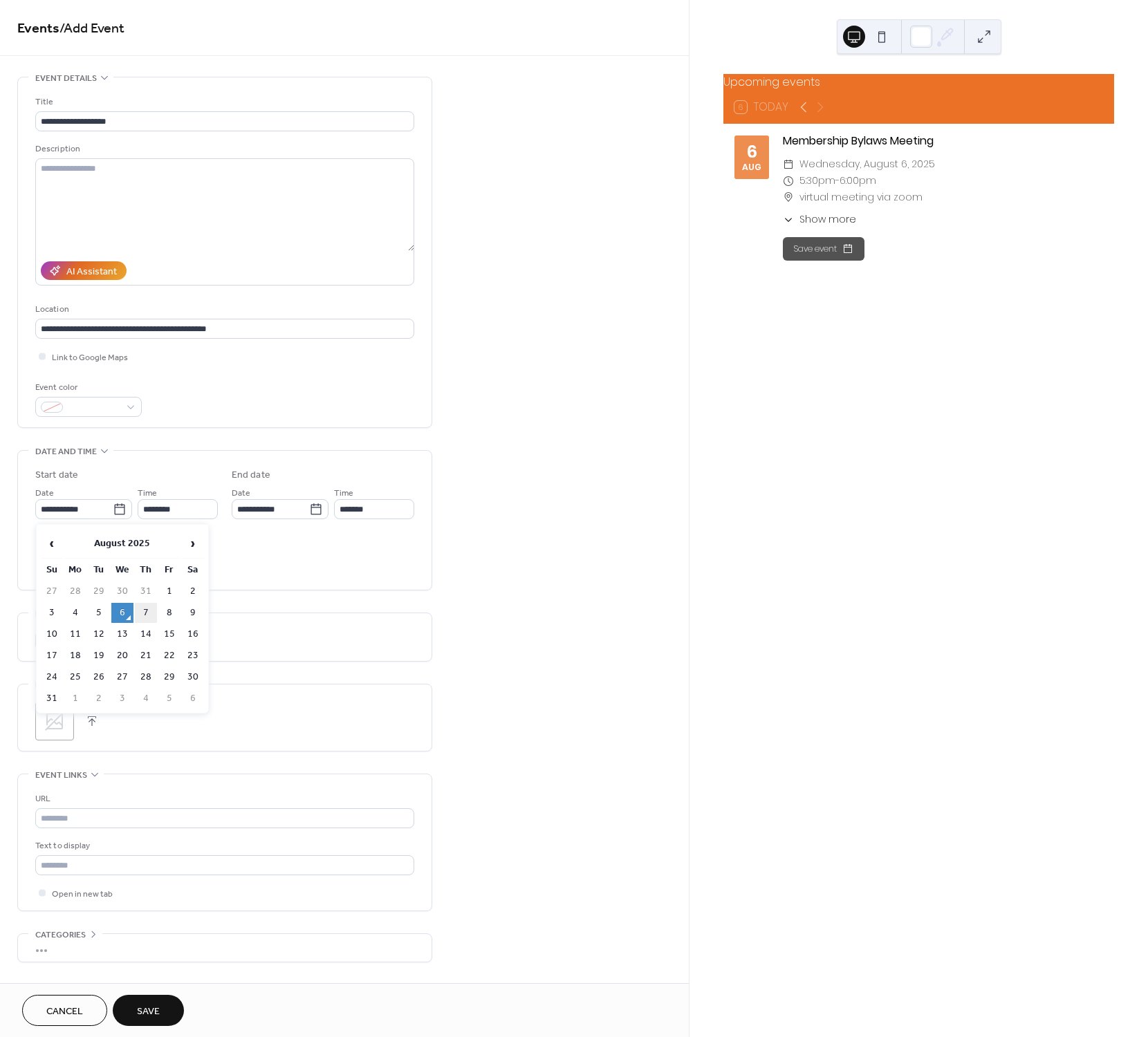 click on "7" at bounding box center (146, 613) 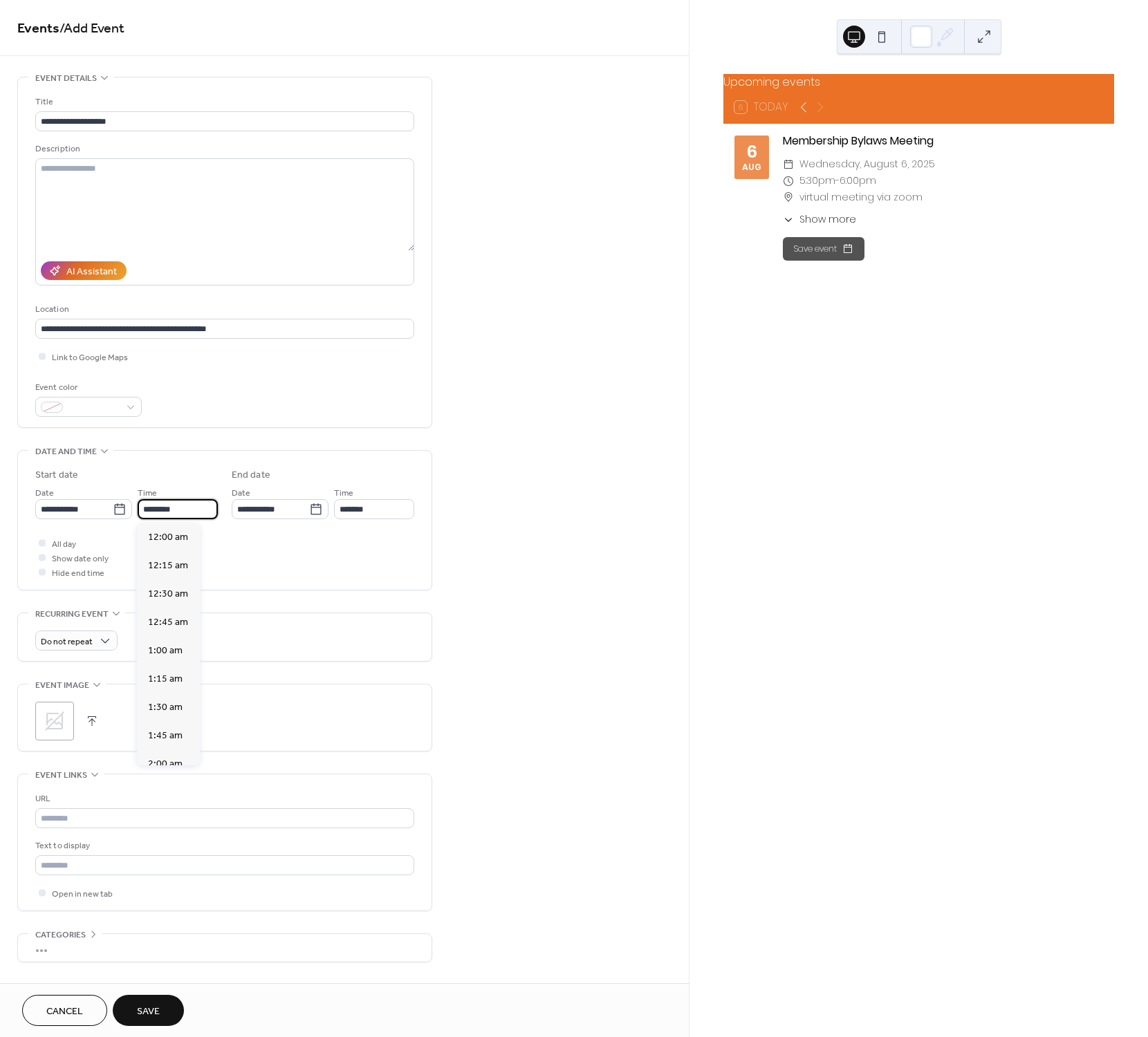 click on "********" at bounding box center [178, 509] 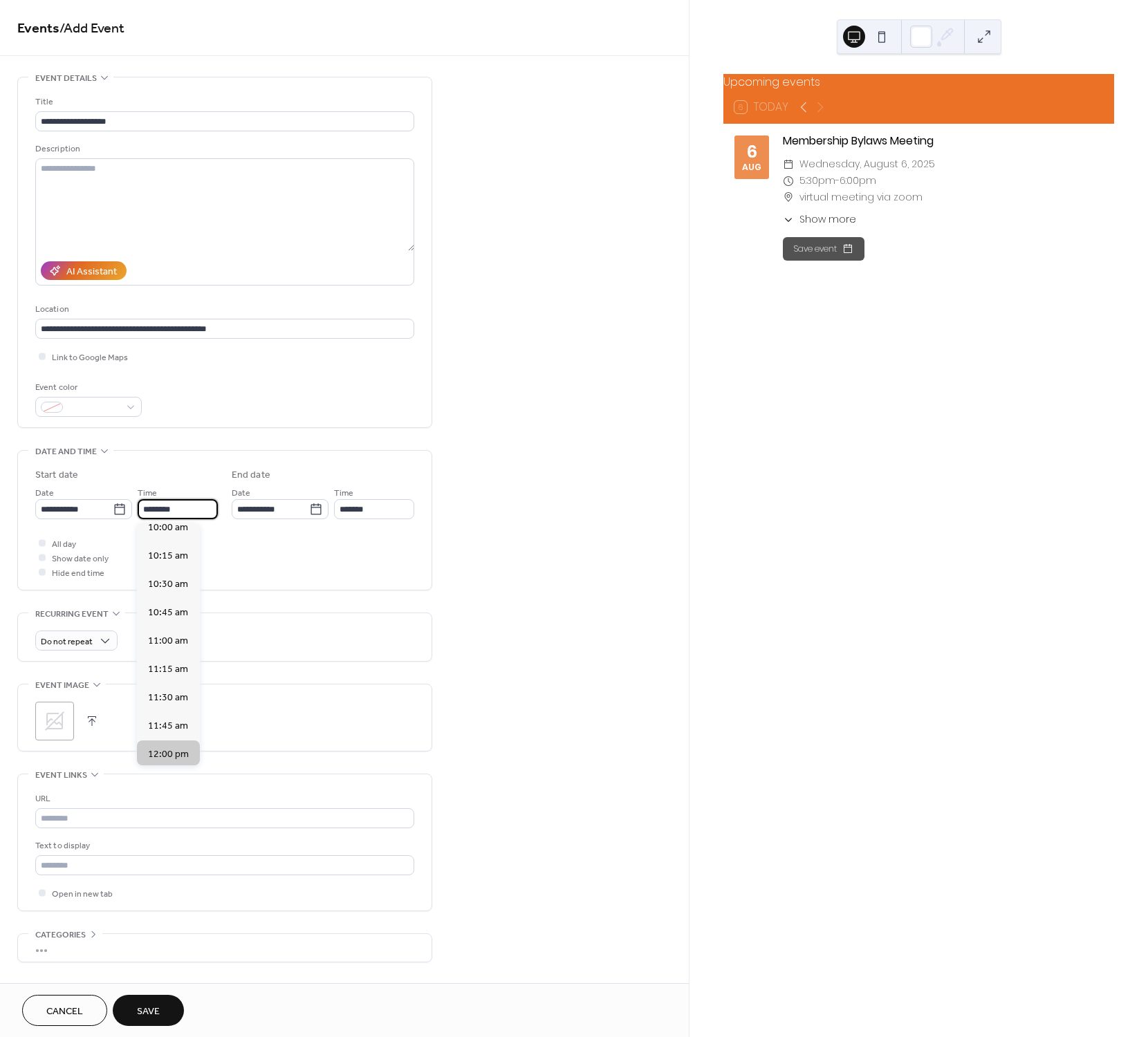 scroll, scrollTop: 1137, scrollLeft: 0, axis: vertical 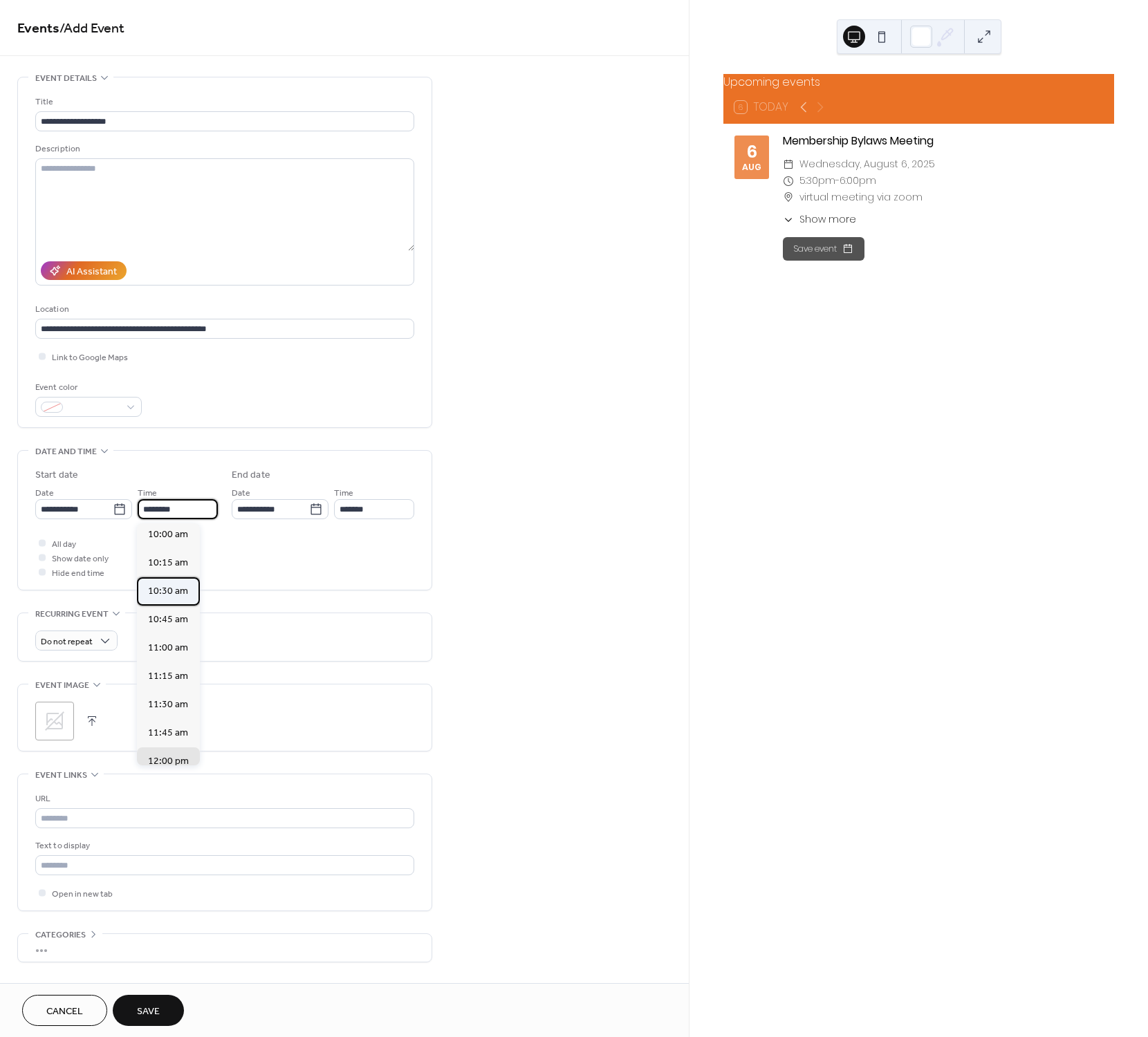 click on "10:30 am" at bounding box center [168, 591] 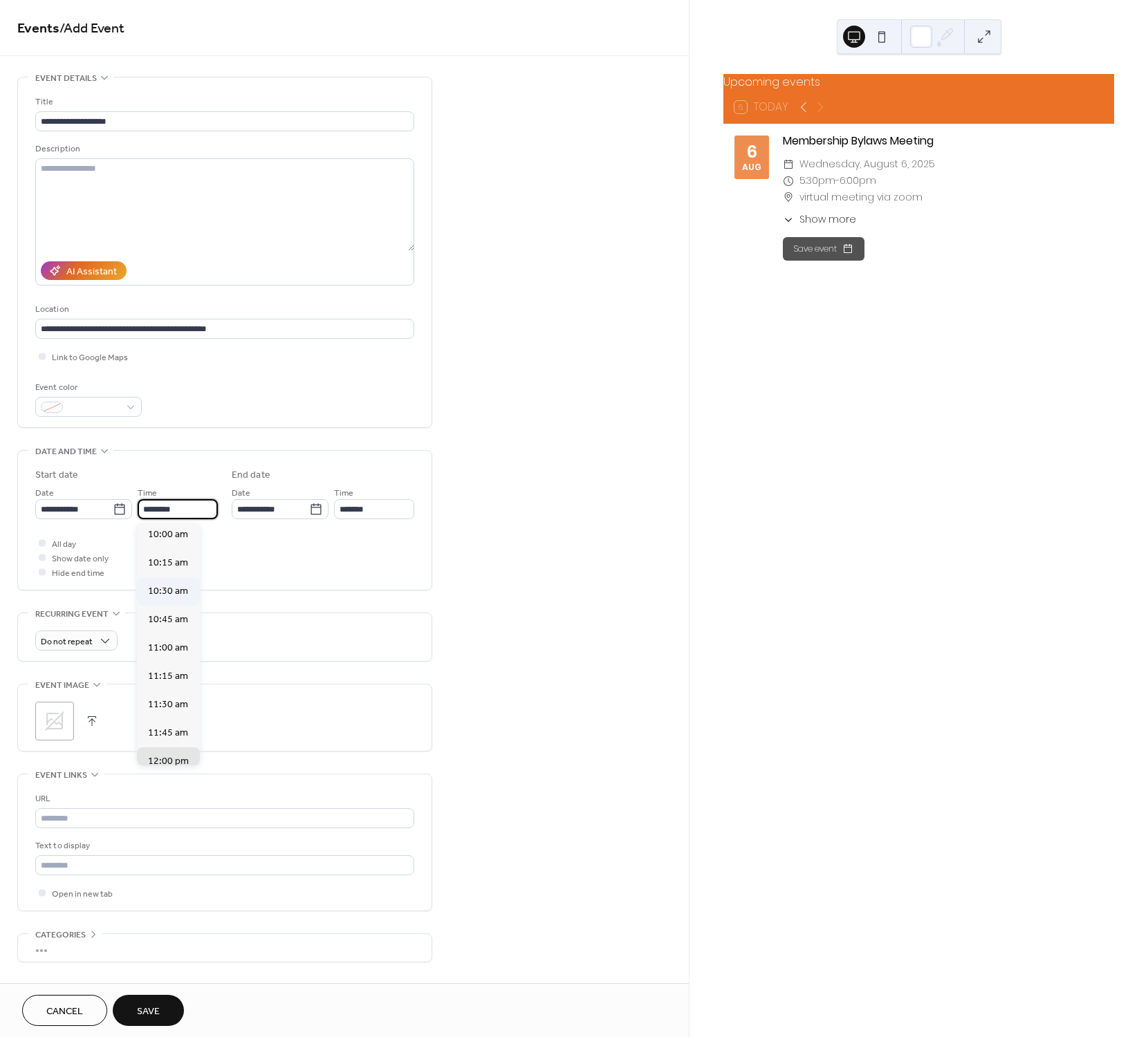 type on "********" 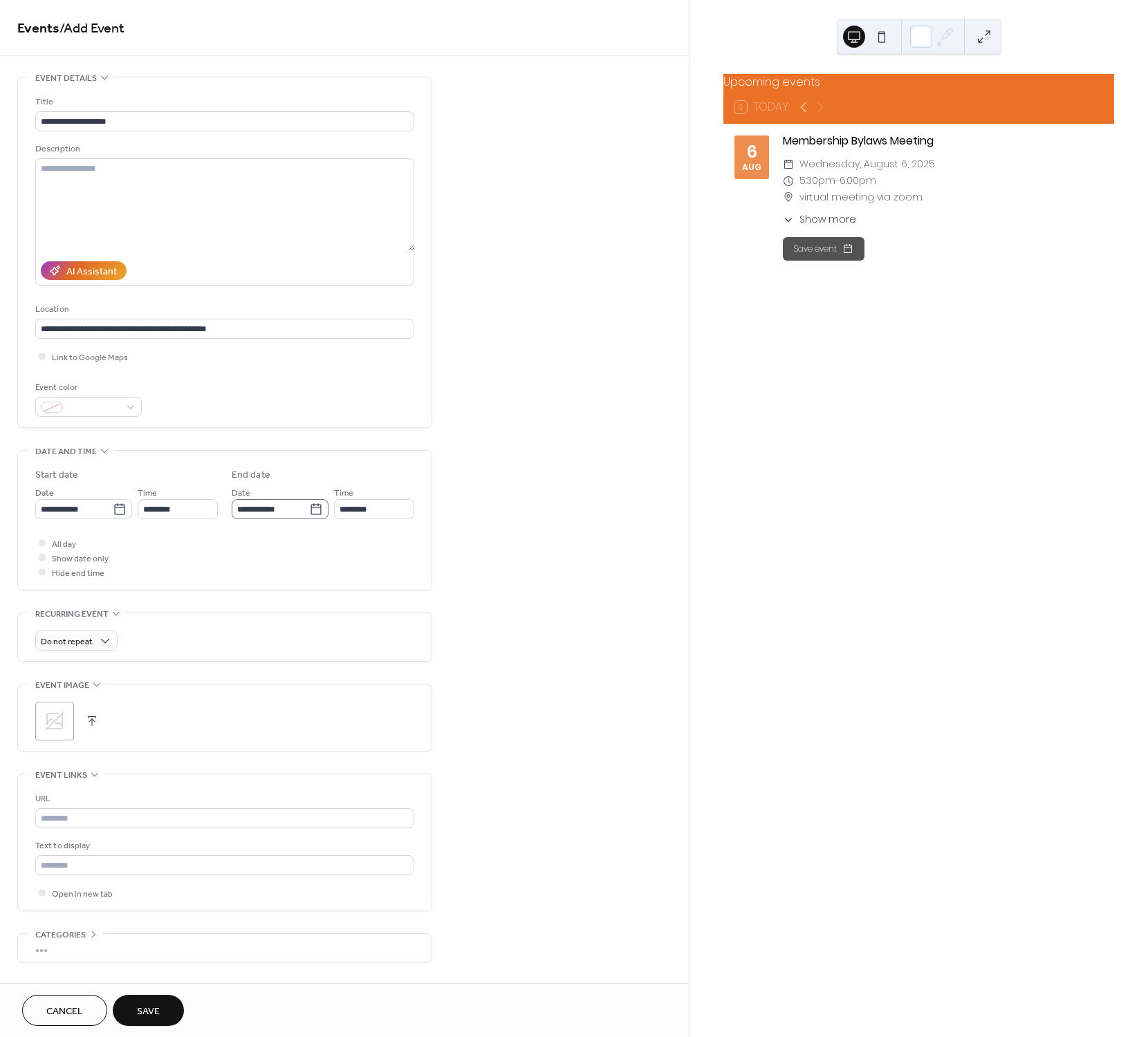 click 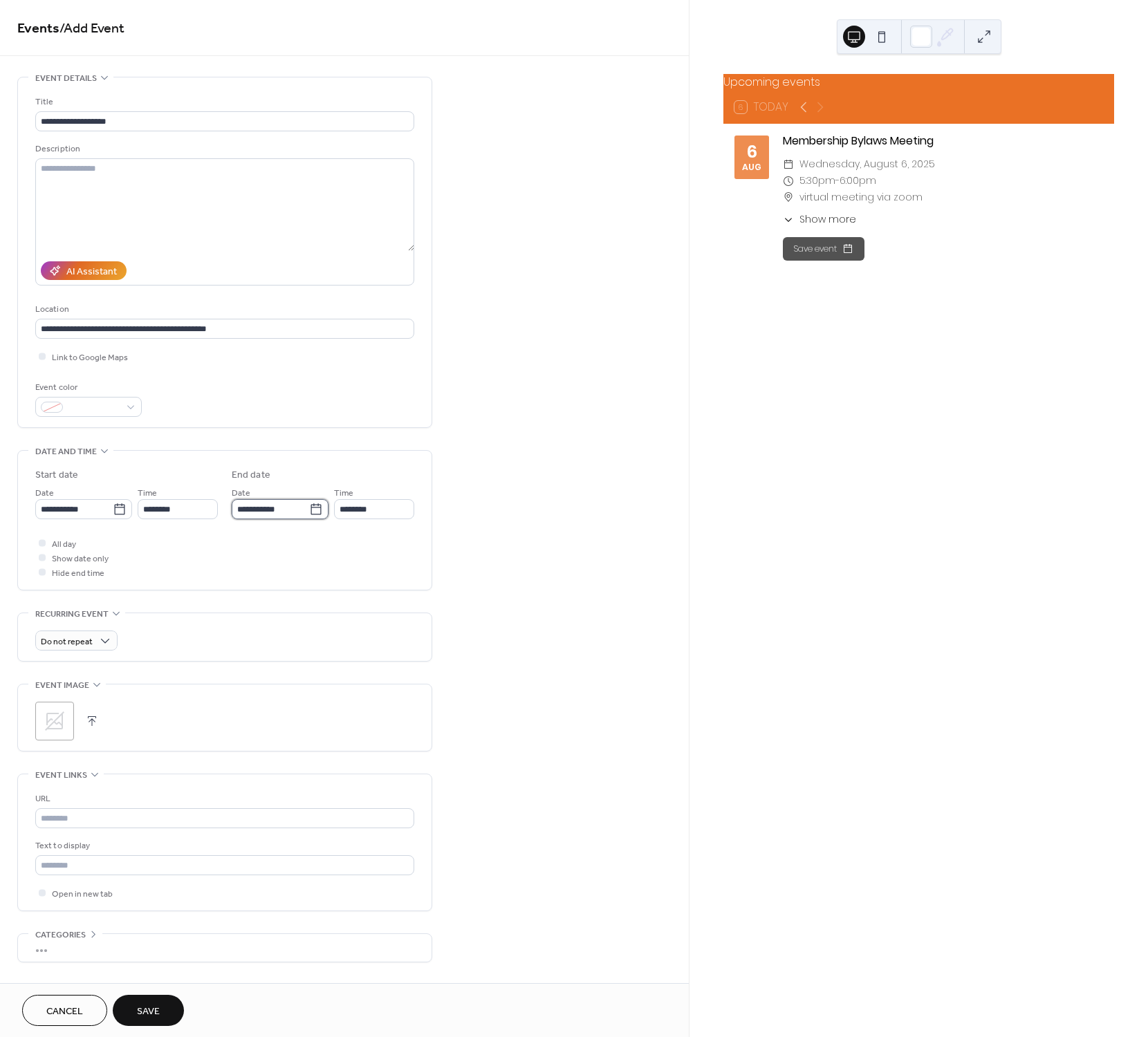 click on "**********" at bounding box center (270, 509) 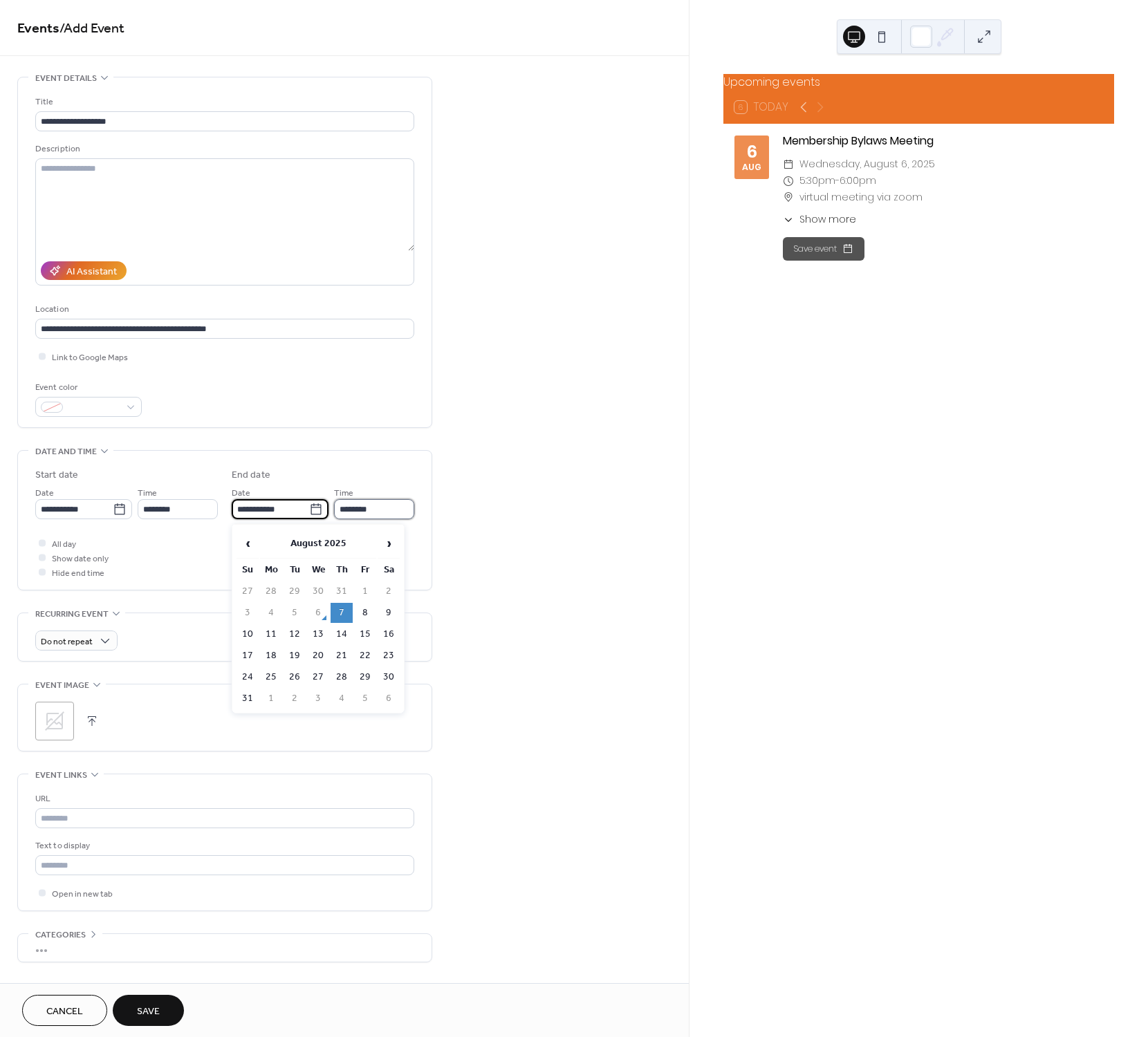 click on "********" at bounding box center (374, 509) 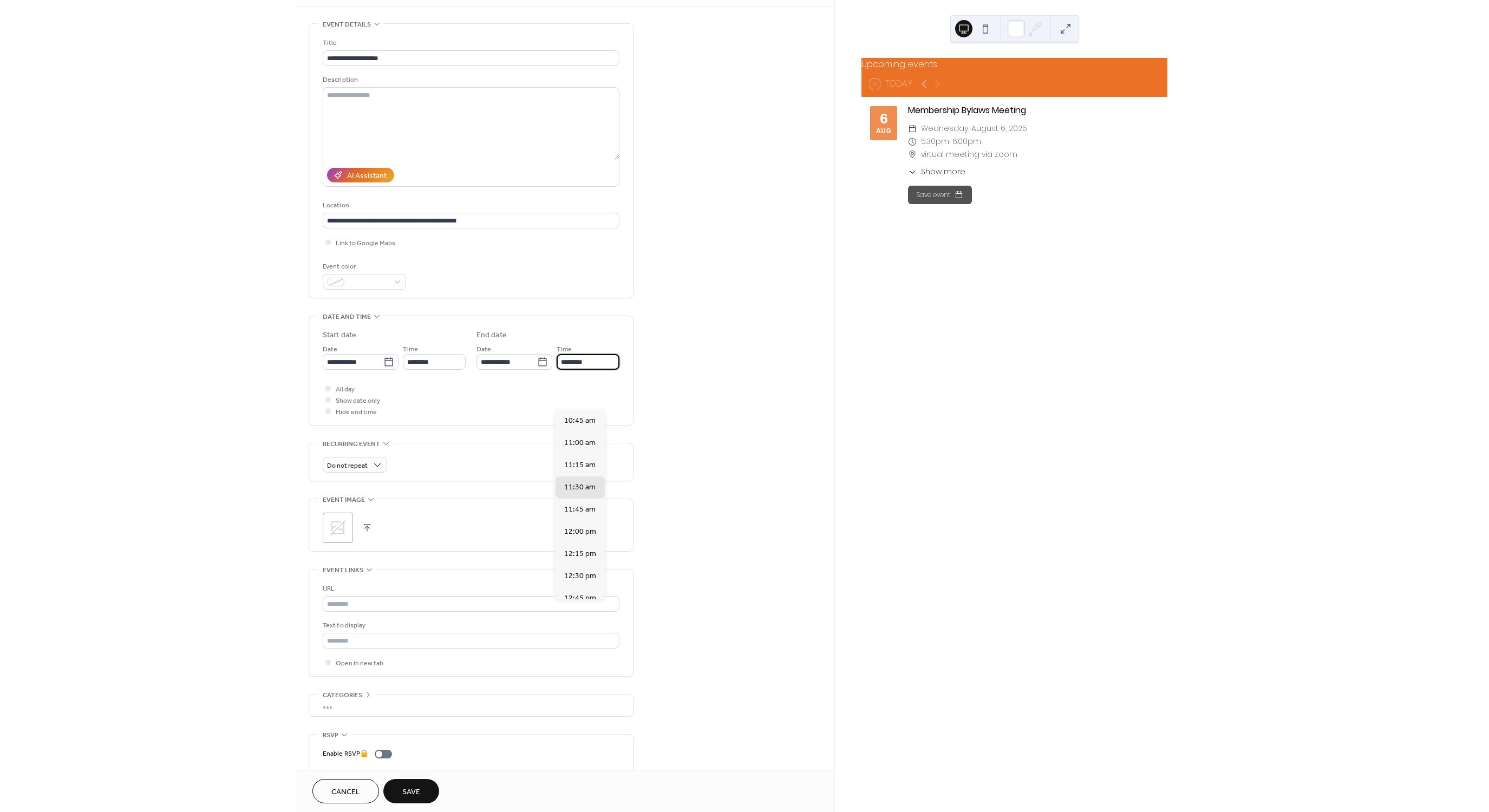 scroll, scrollTop: 74, scrollLeft: 0, axis: vertical 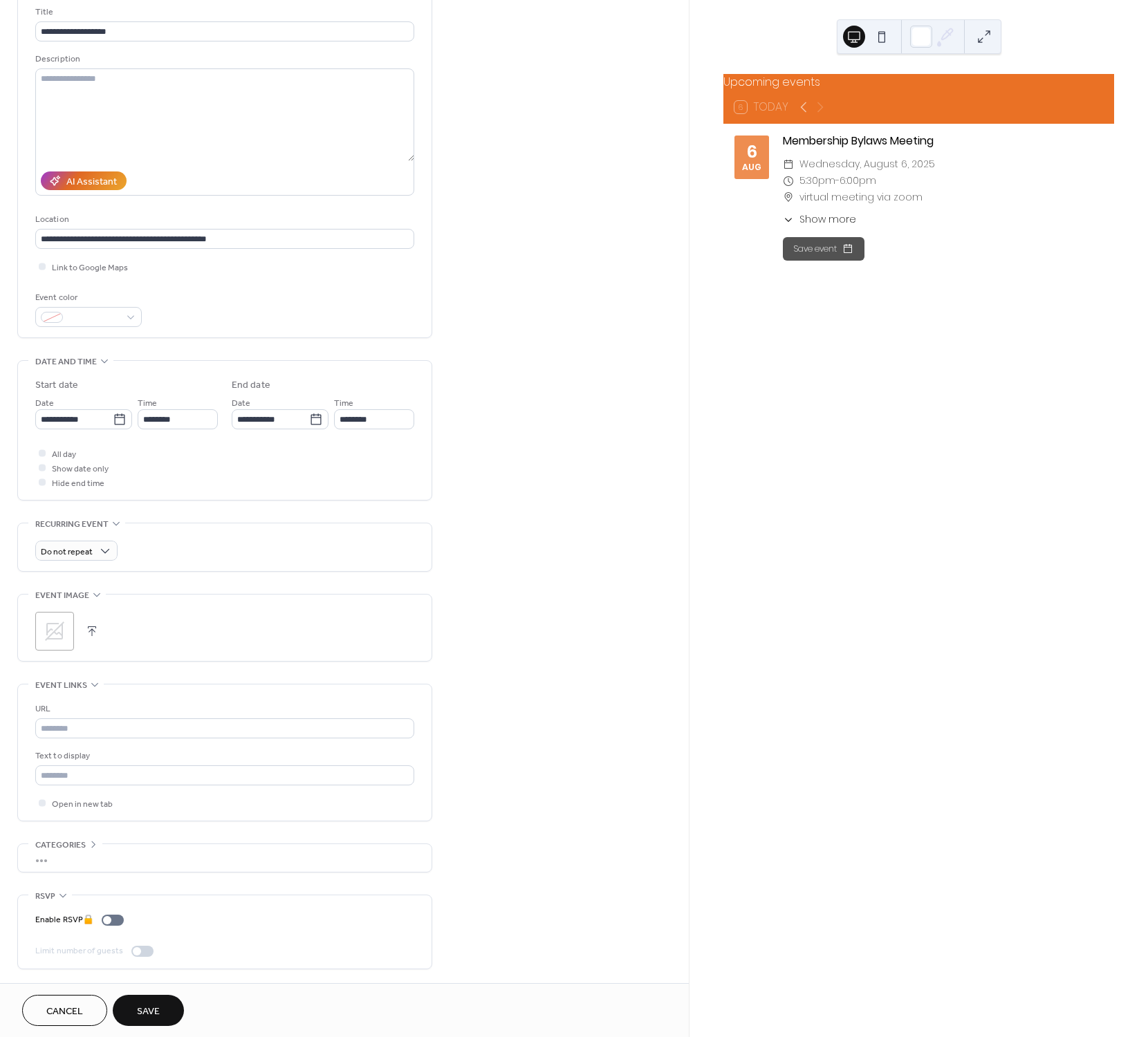 click 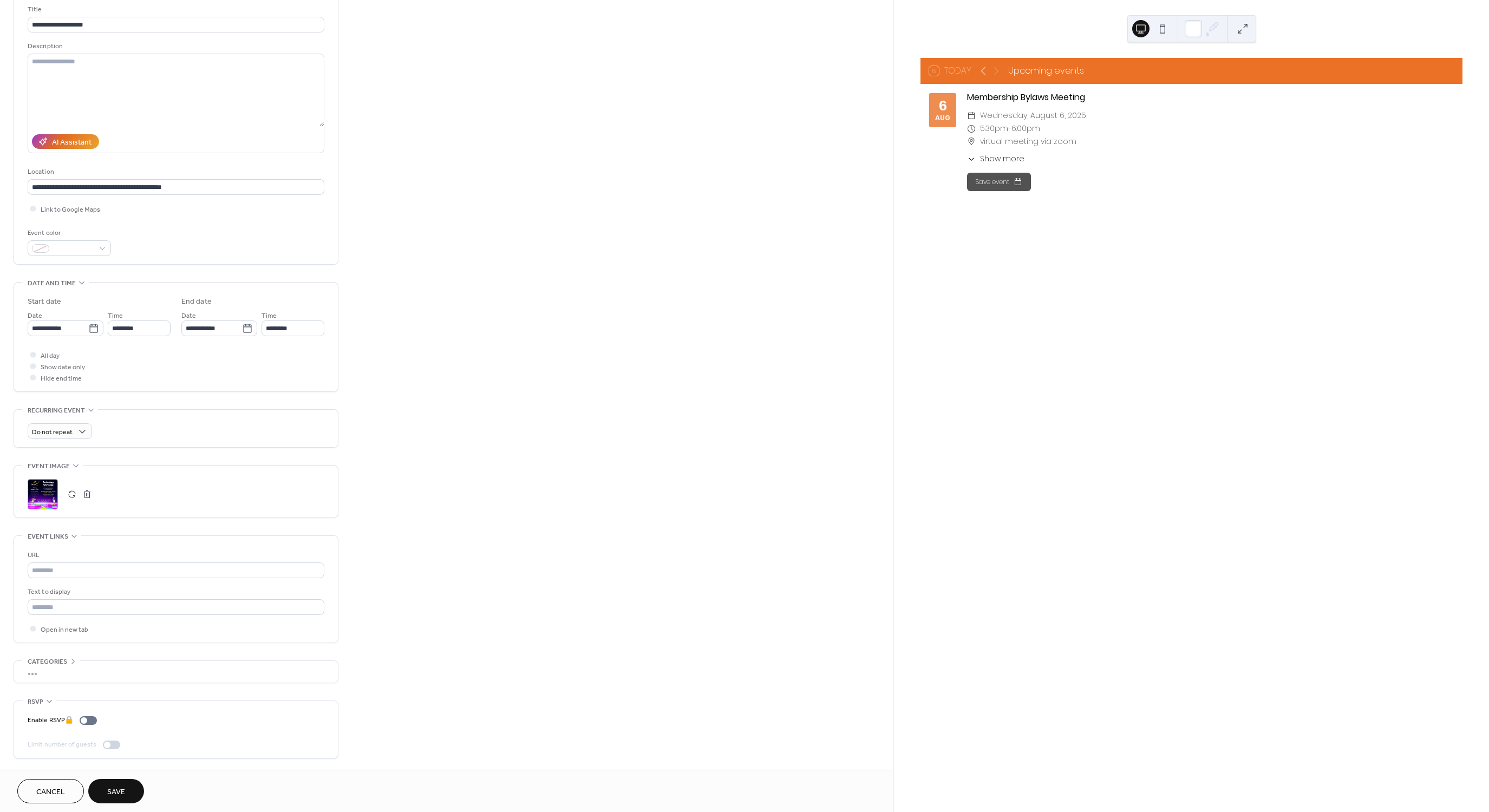 click on "Save" at bounding box center [116, 791] 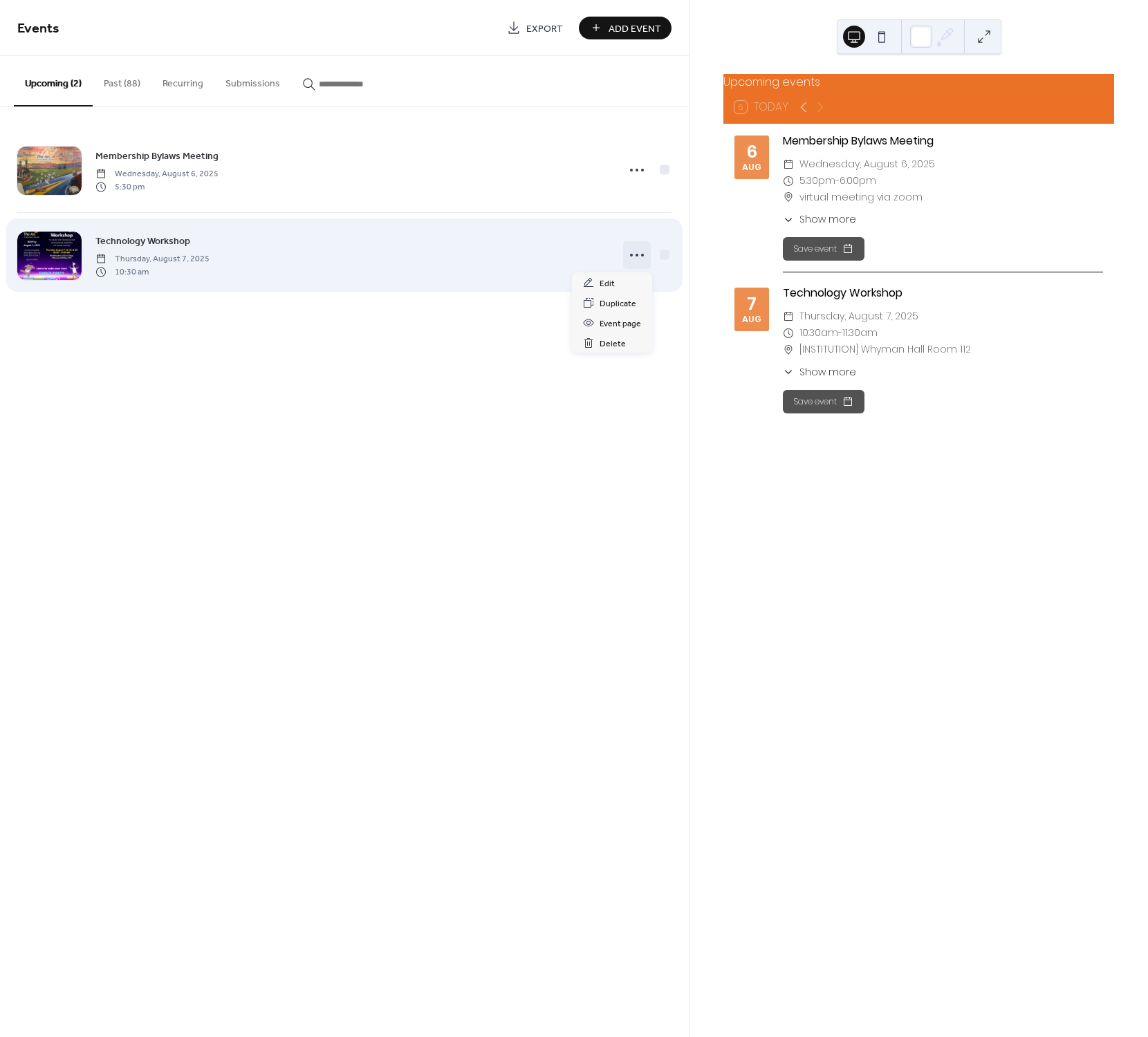 click 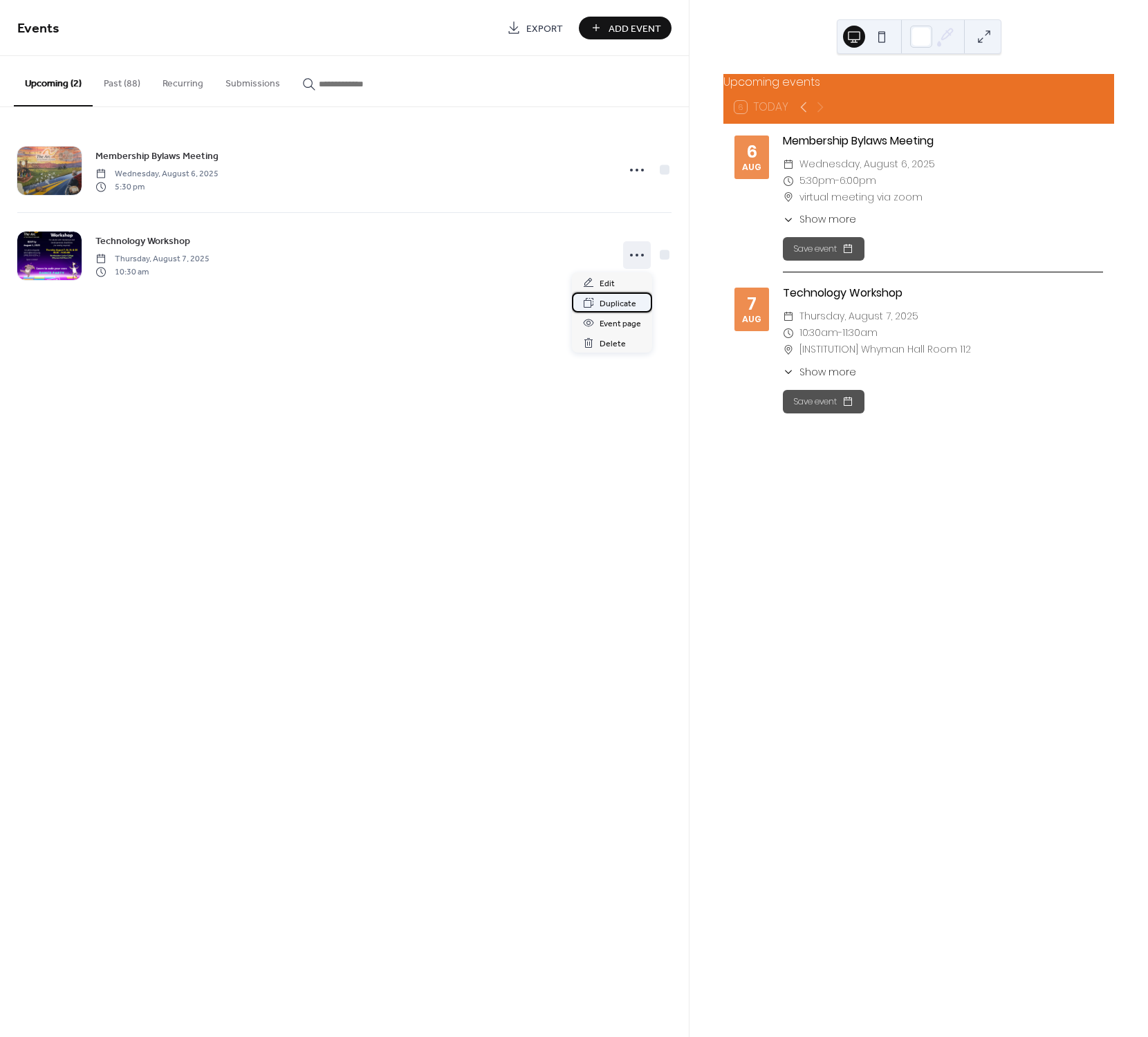 click on "Duplicate" at bounding box center (618, 303) 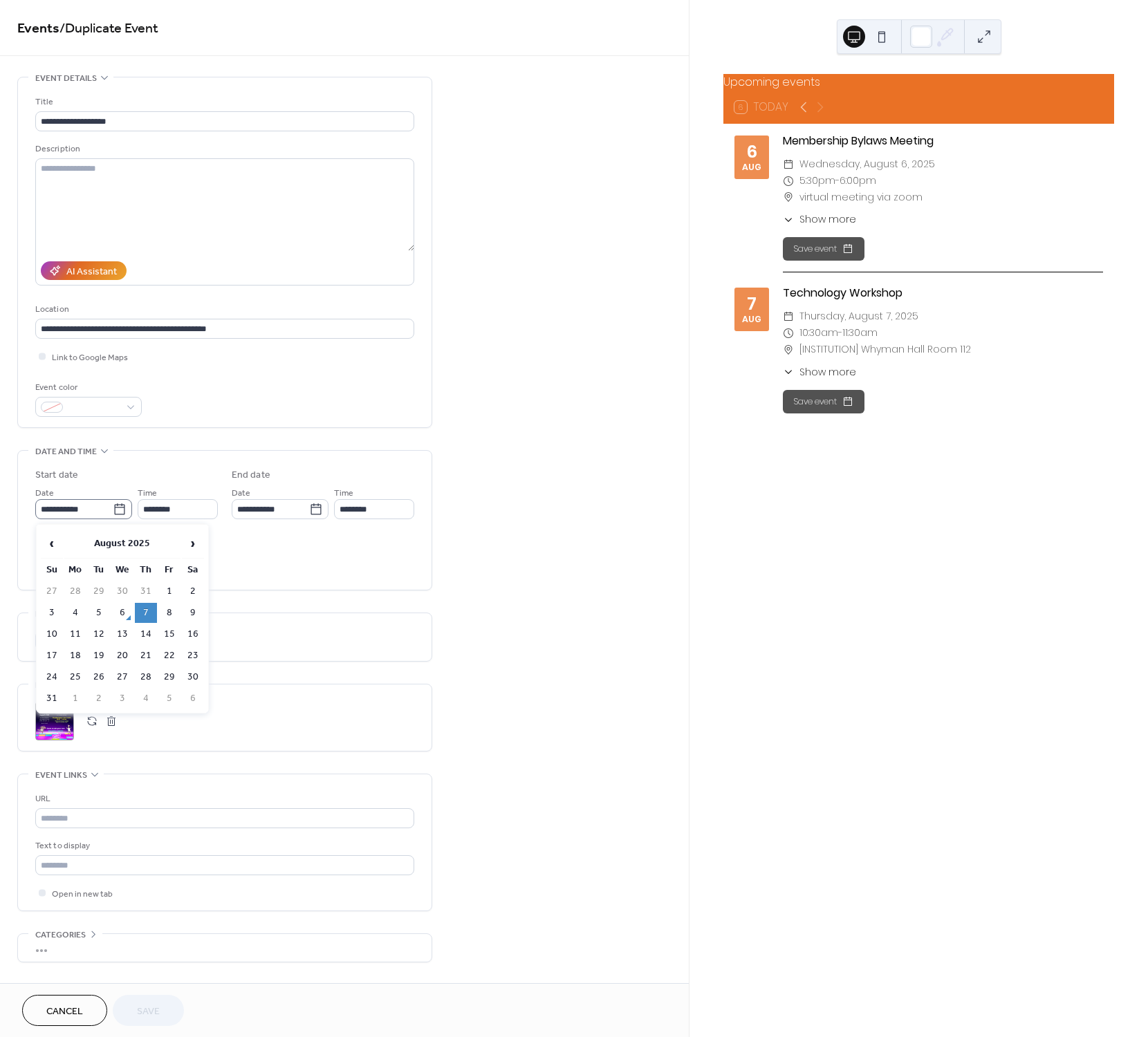 click 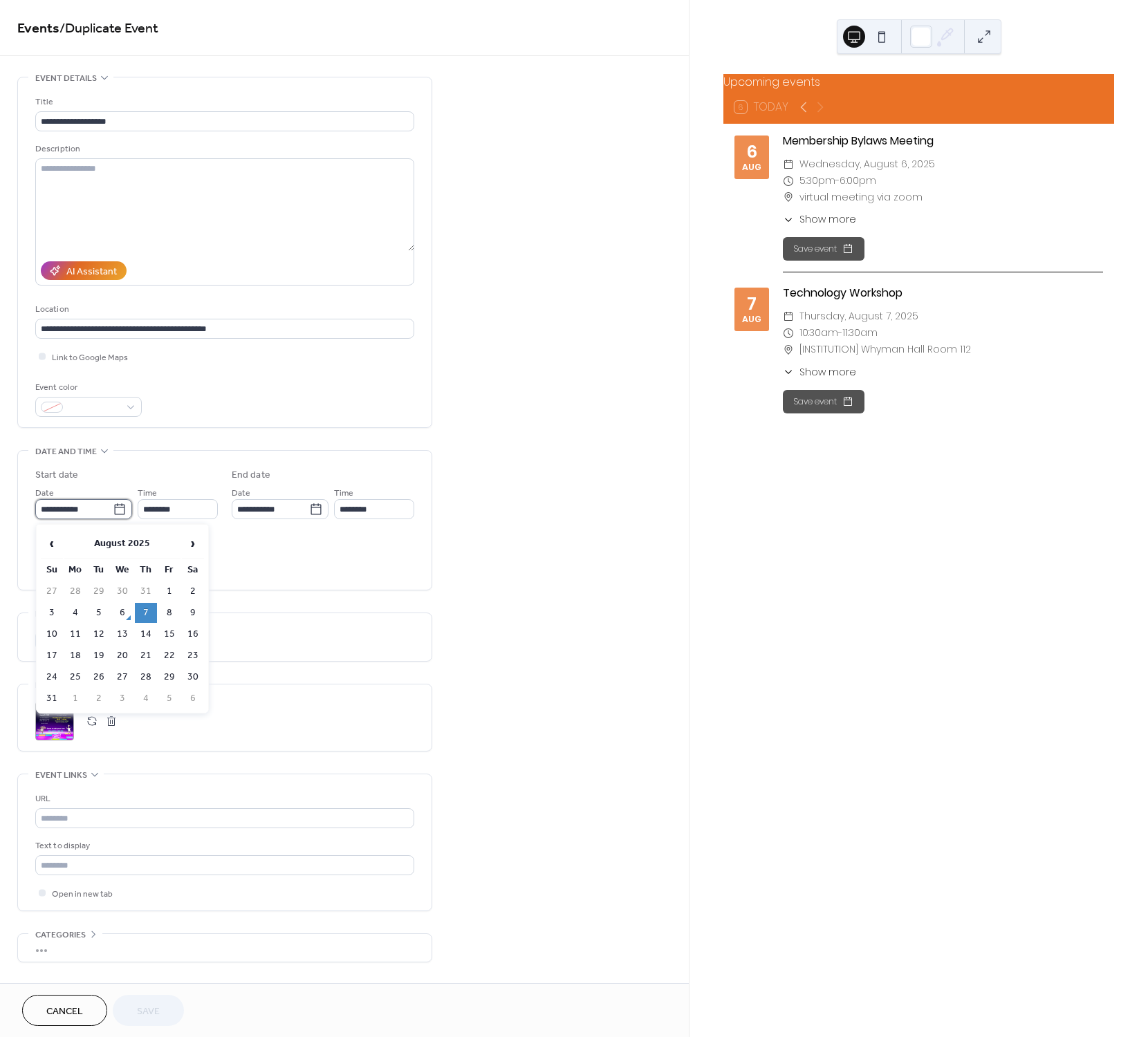click on "**********" at bounding box center [74, 509] 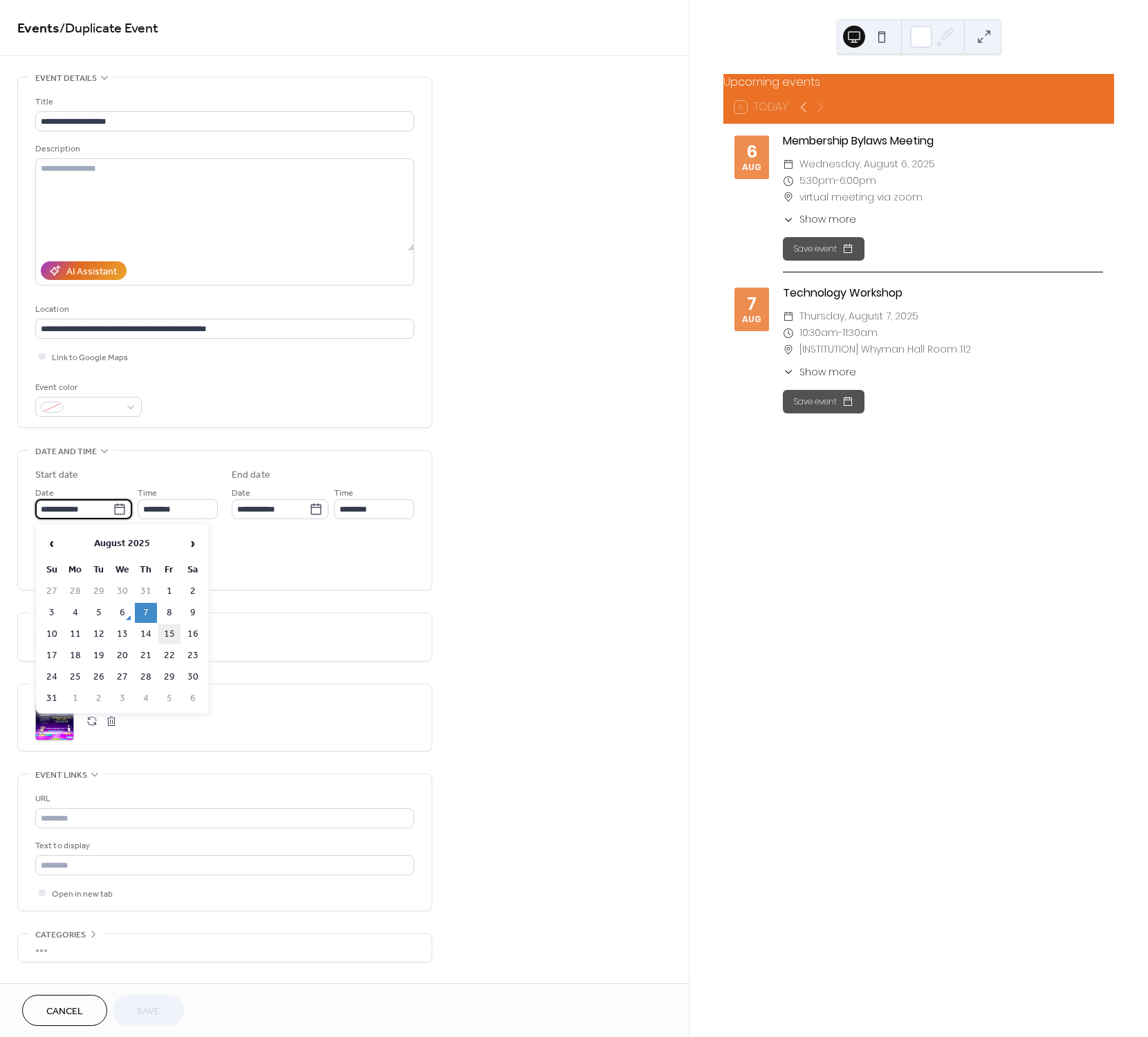 click on "15" at bounding box center (169, 634) 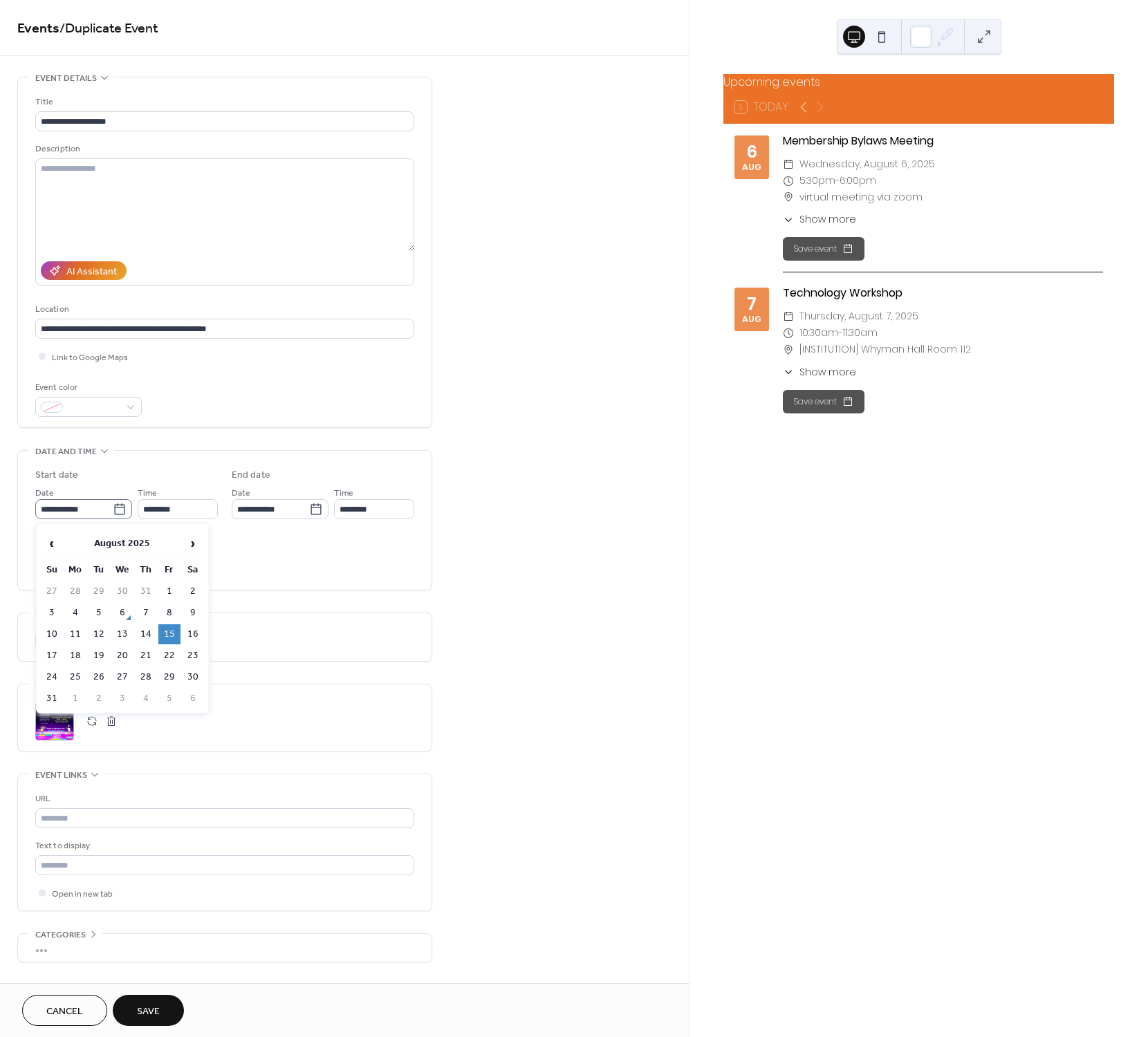 click 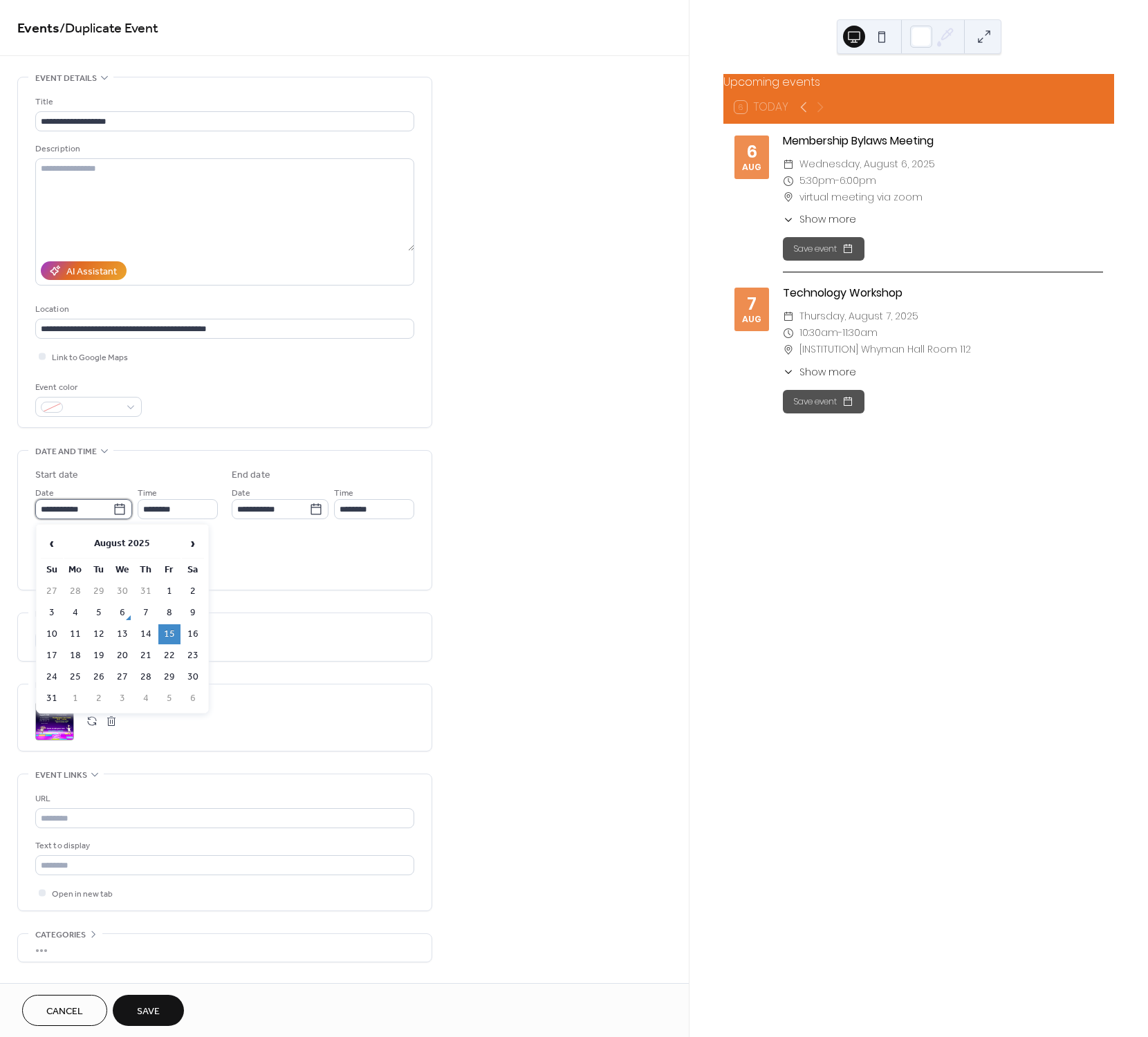 click on "**********" at bounding box center [74, 509] 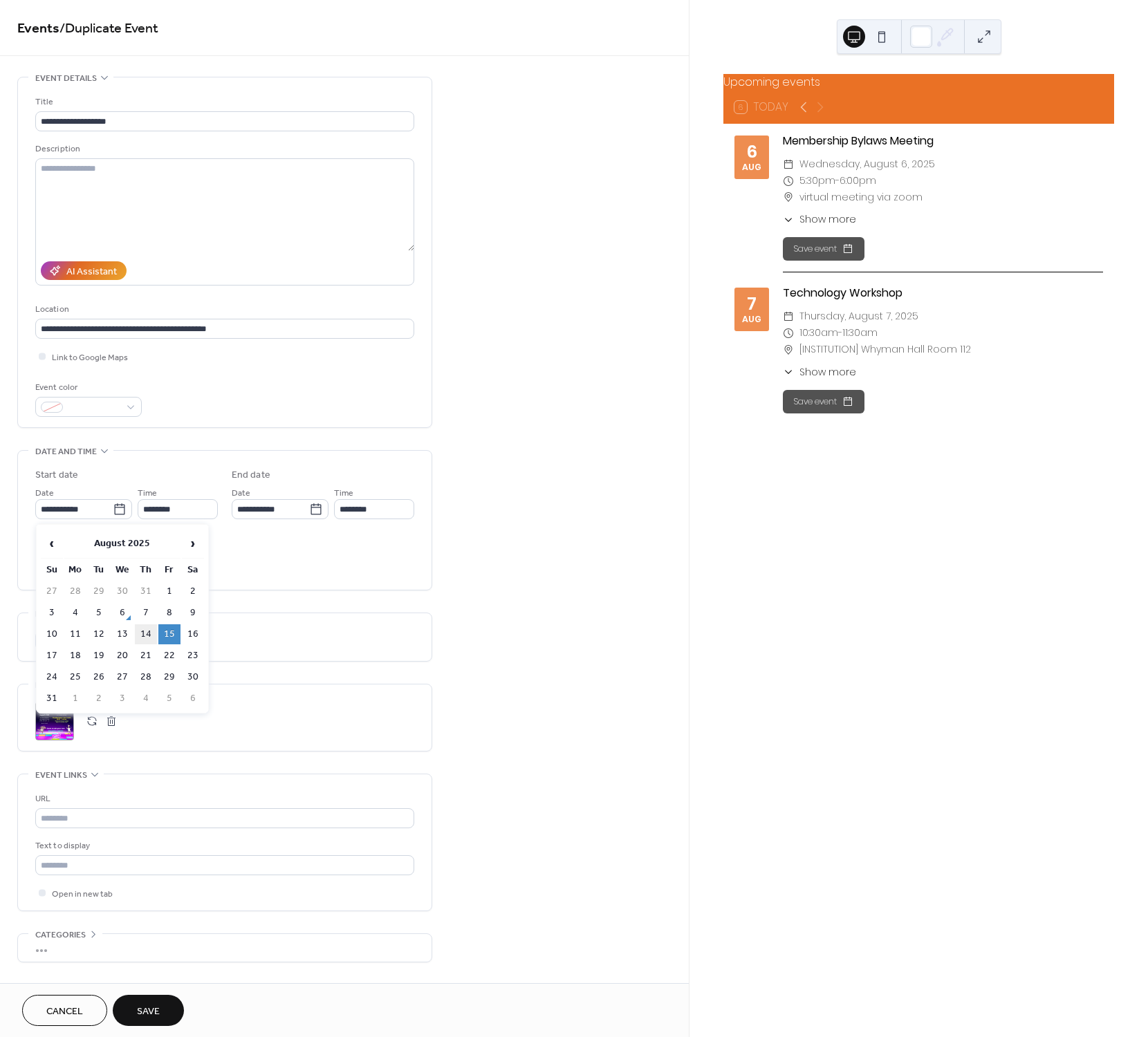 click on "14" at bounding box center [146, 634] 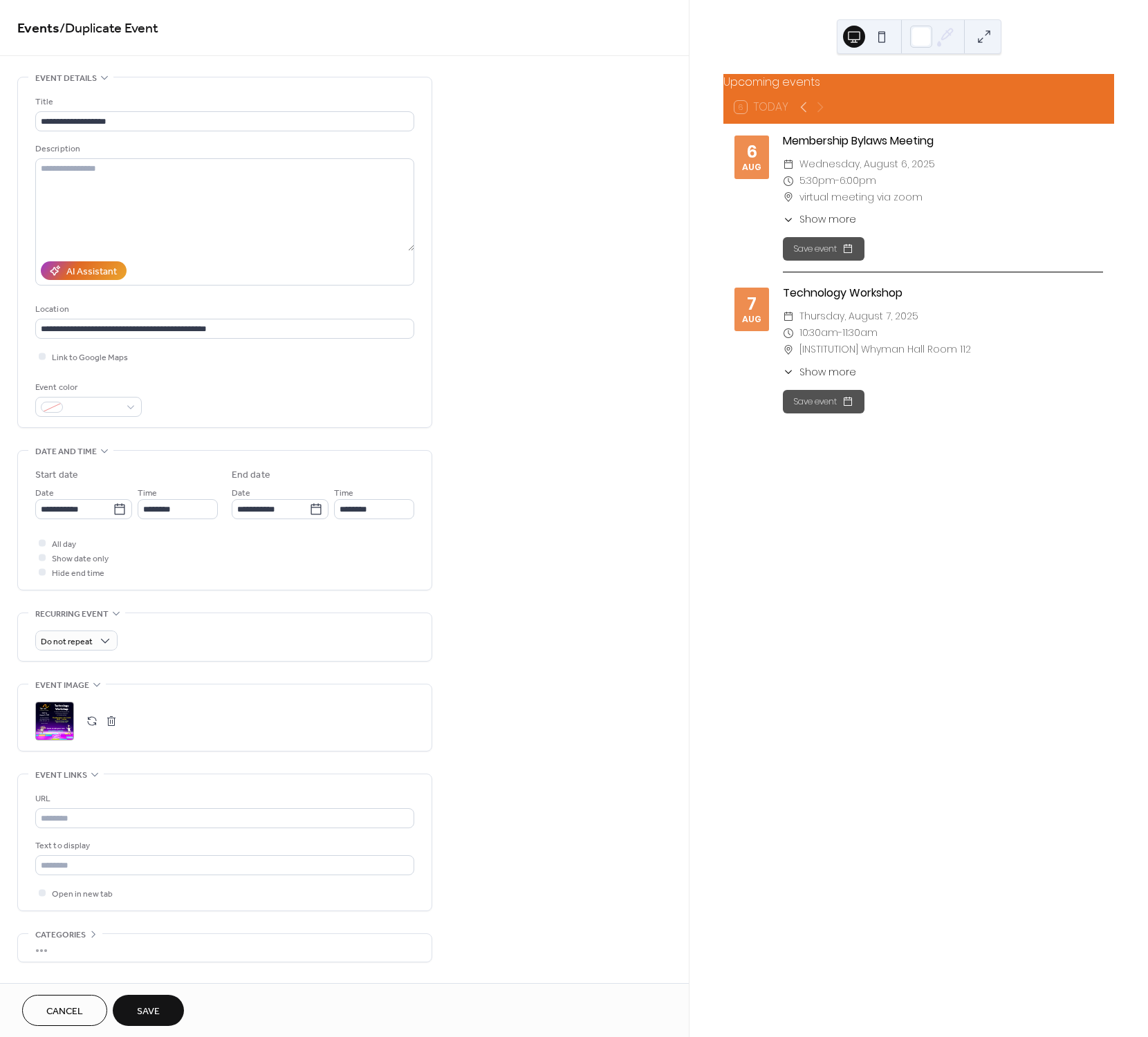 click on "Save" at bounding box center (148, 1011) 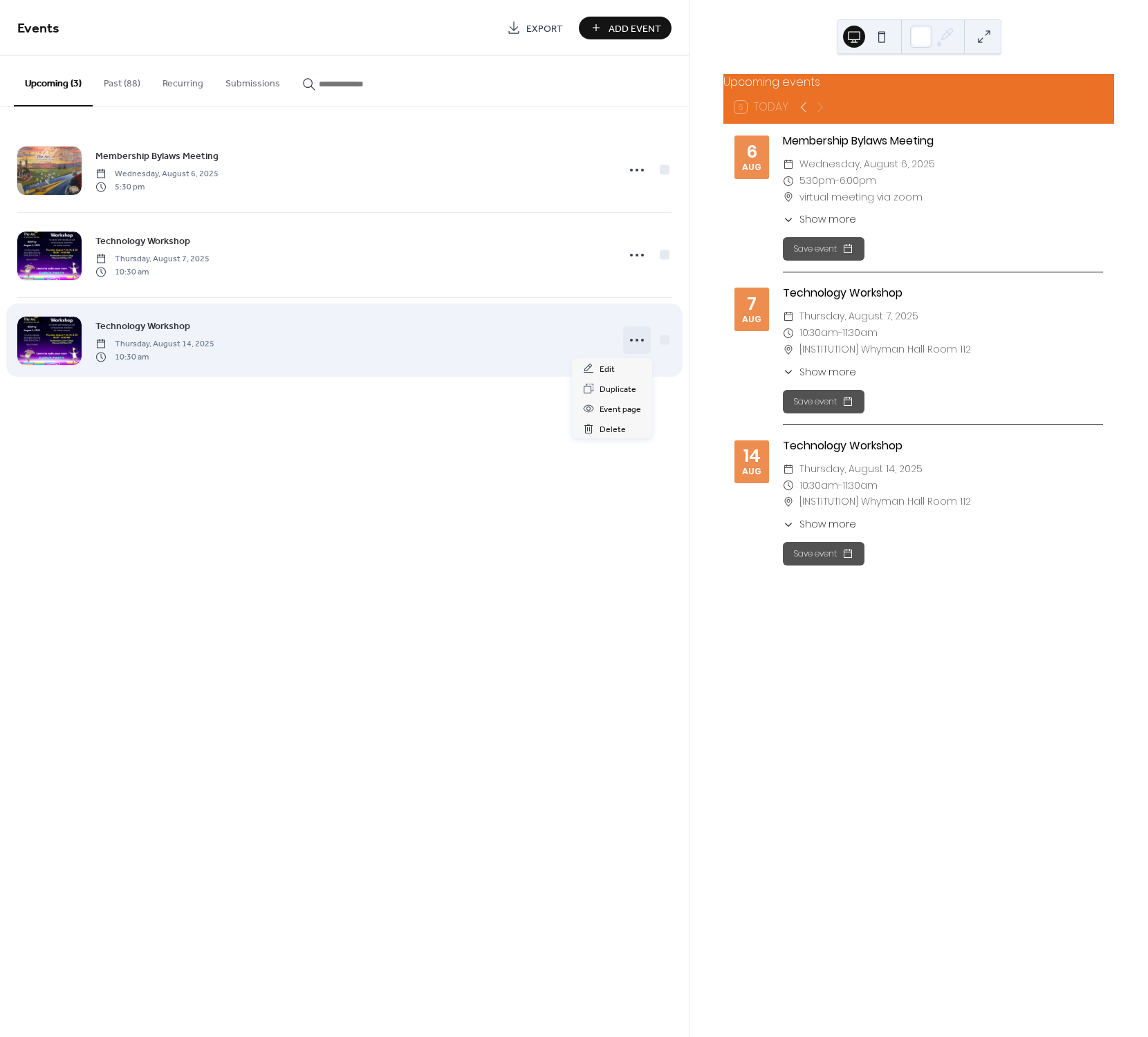 click 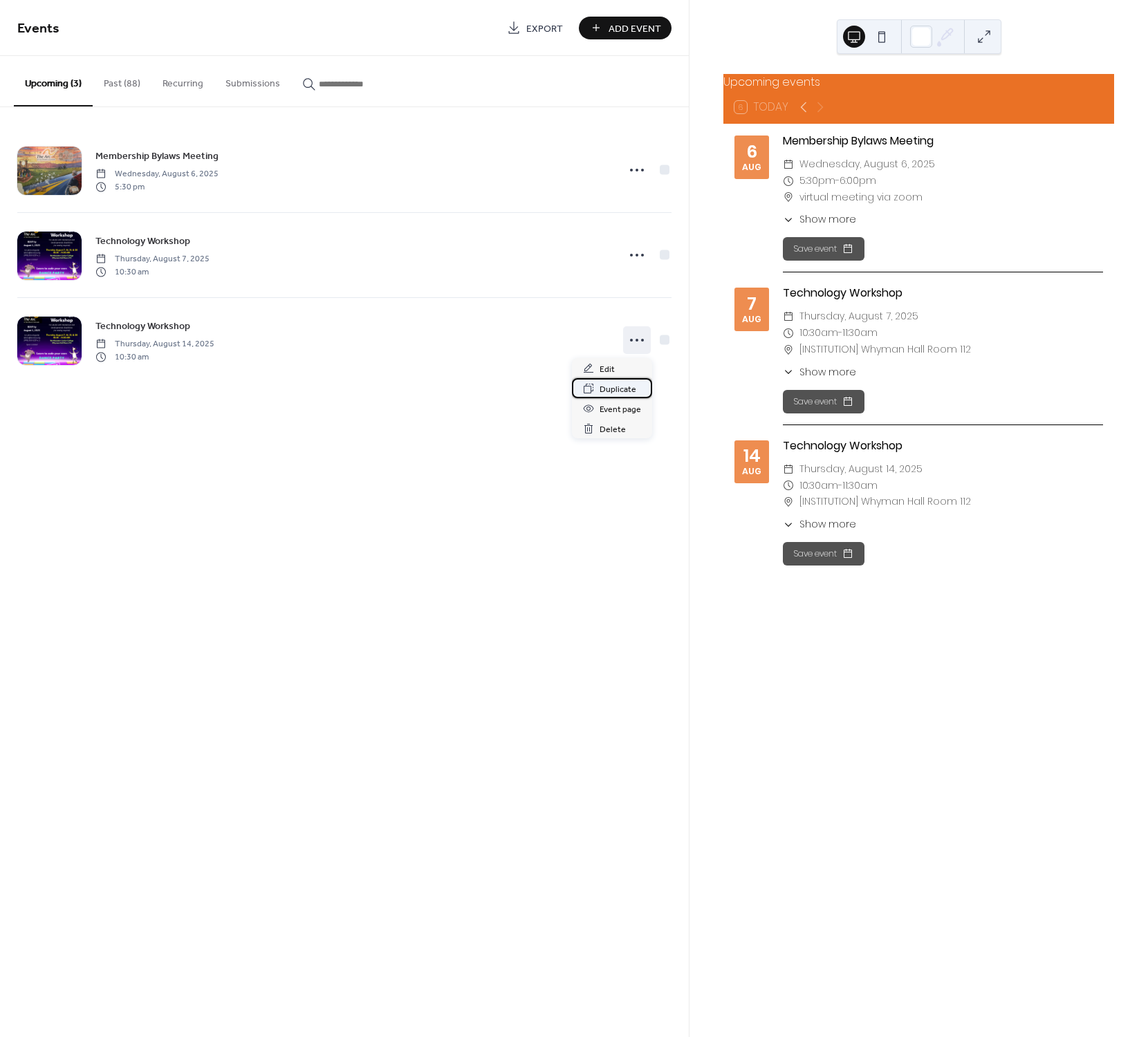 click on "Duplicate" at bounding box center (618, 389) 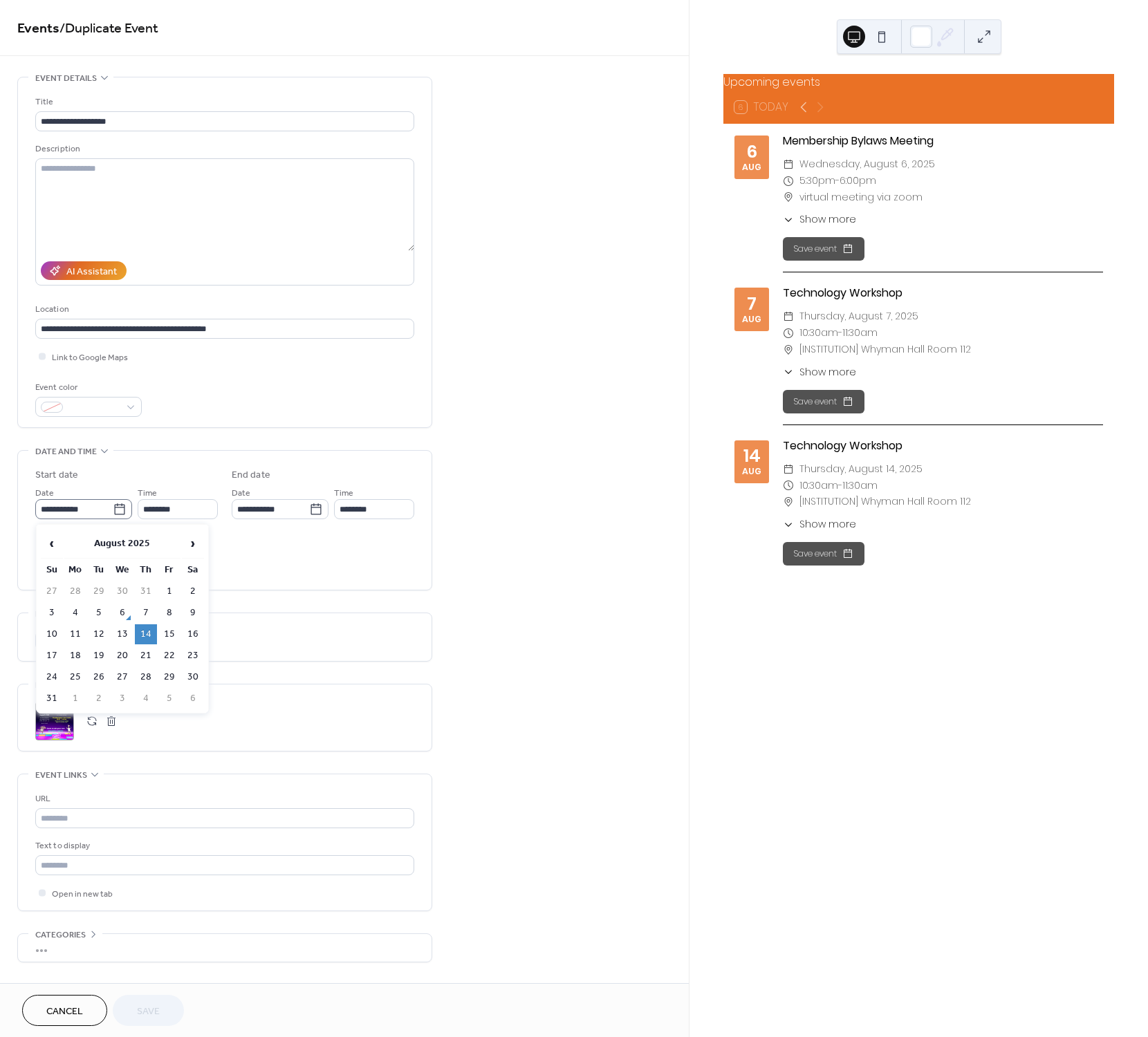 click 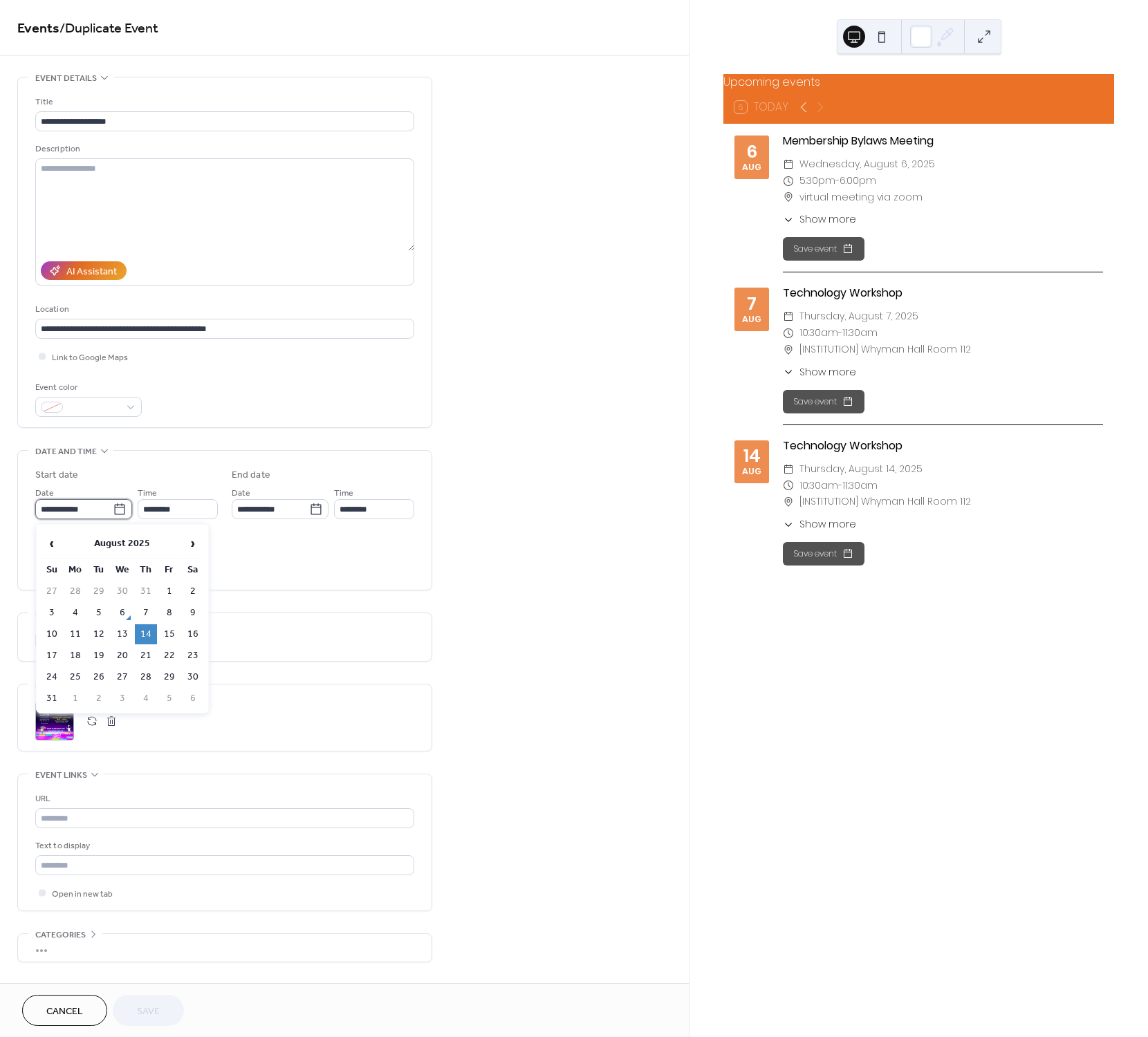 click on "**********" at bounding box center (74, 509) 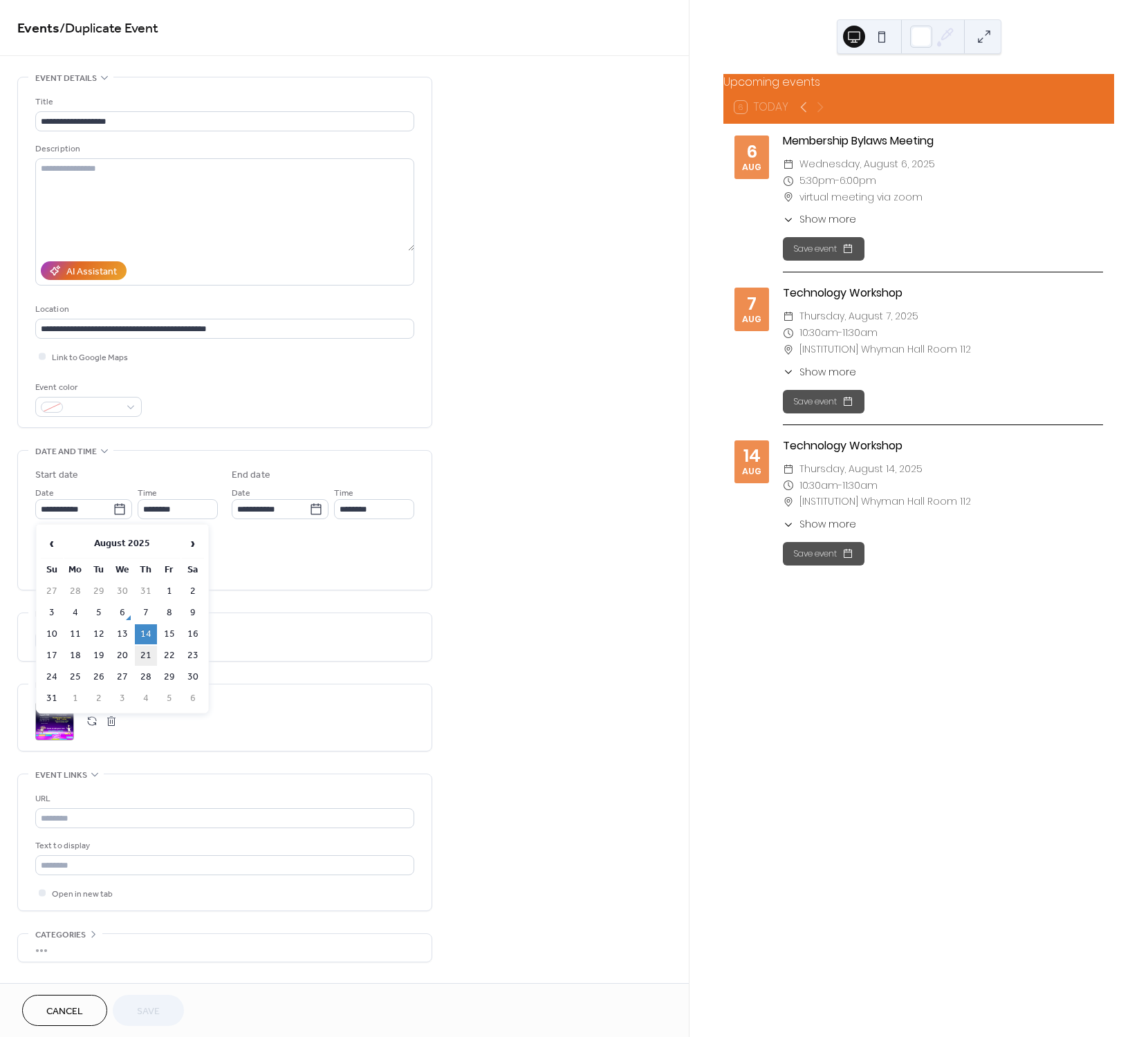 click on "21" at bounding box center (146, 655) 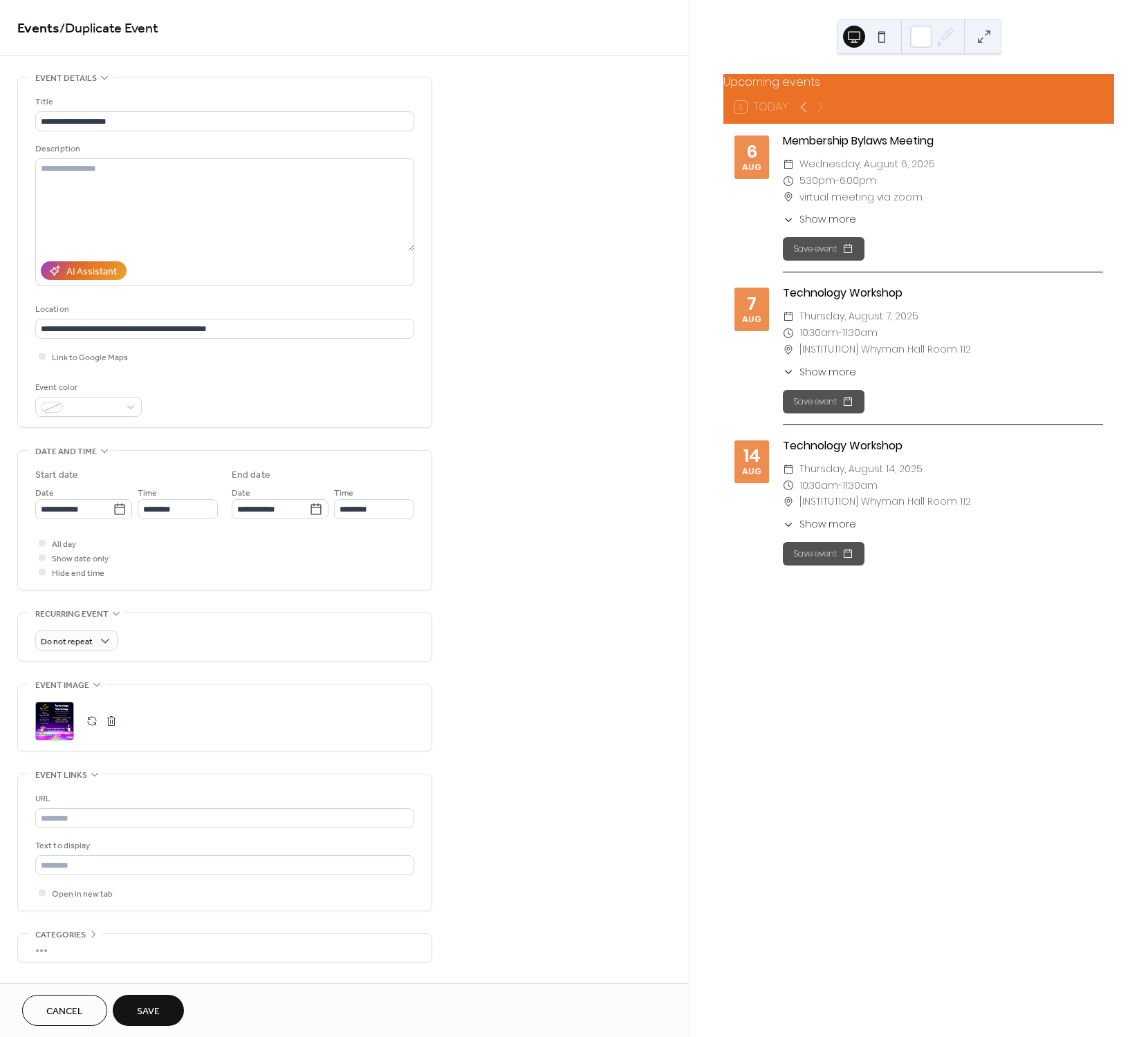 click on "Save" at bounding box center (148, 1010) 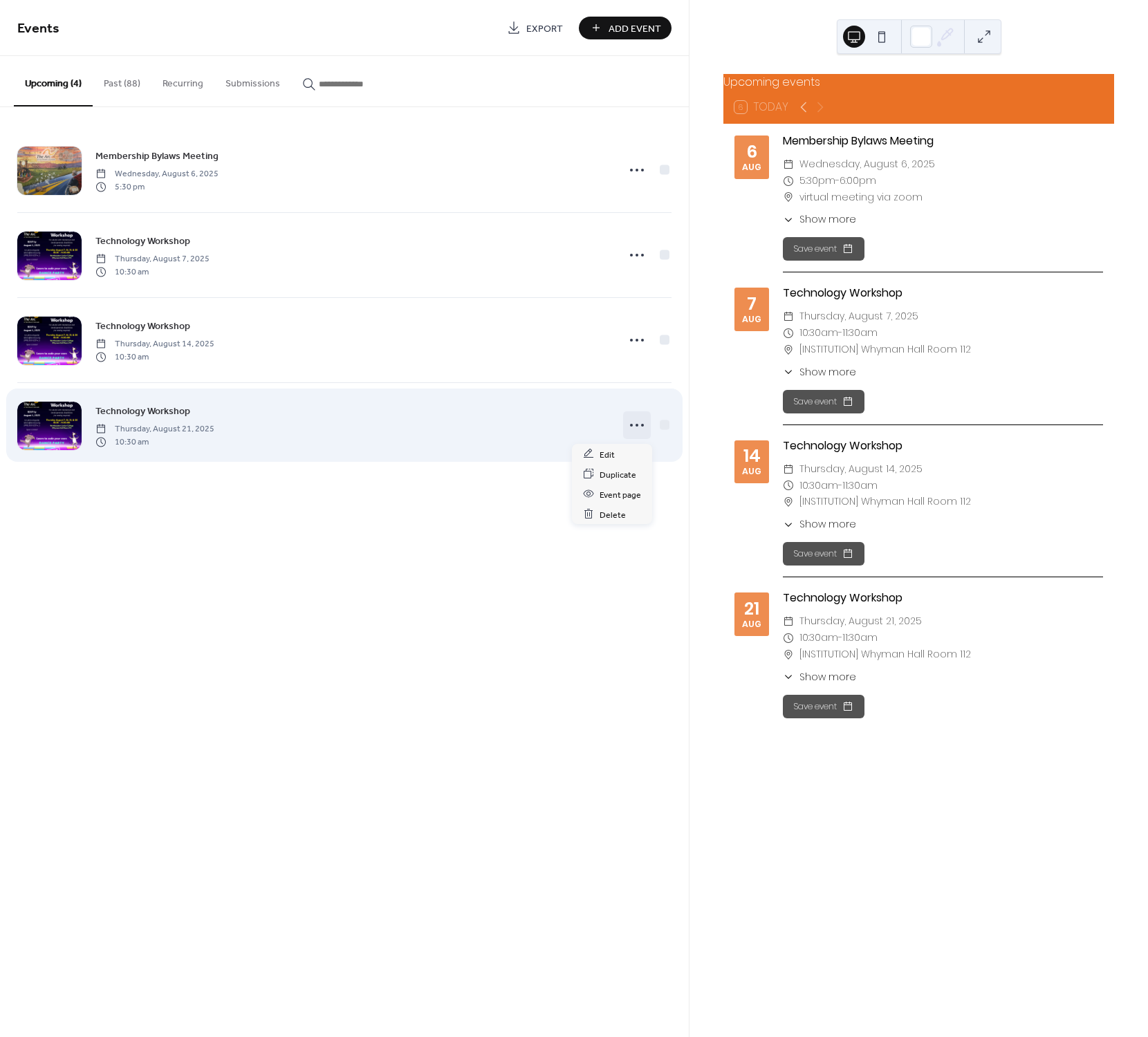 click 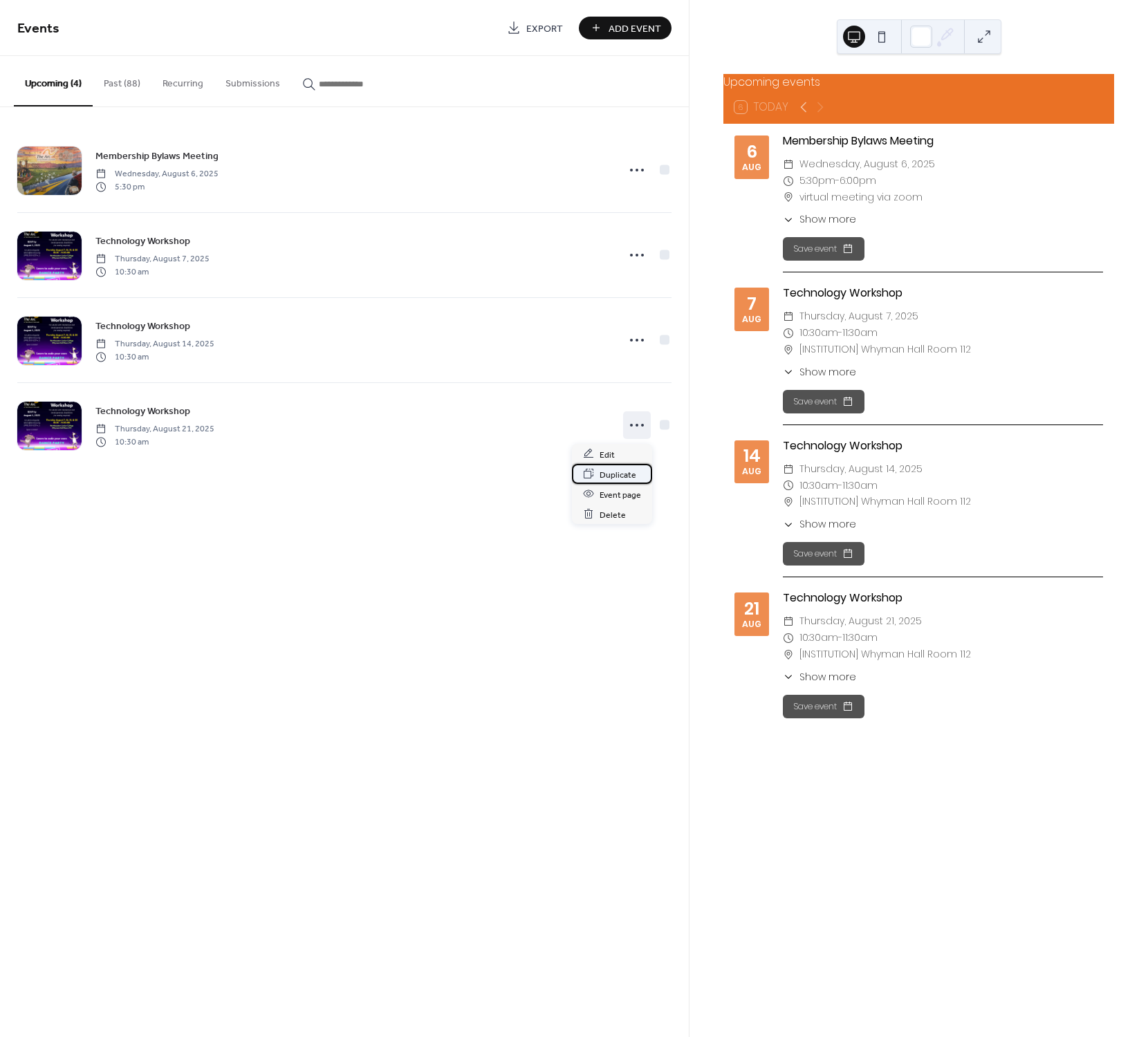 click on "Duplicate" at bounding box center [618, 474] 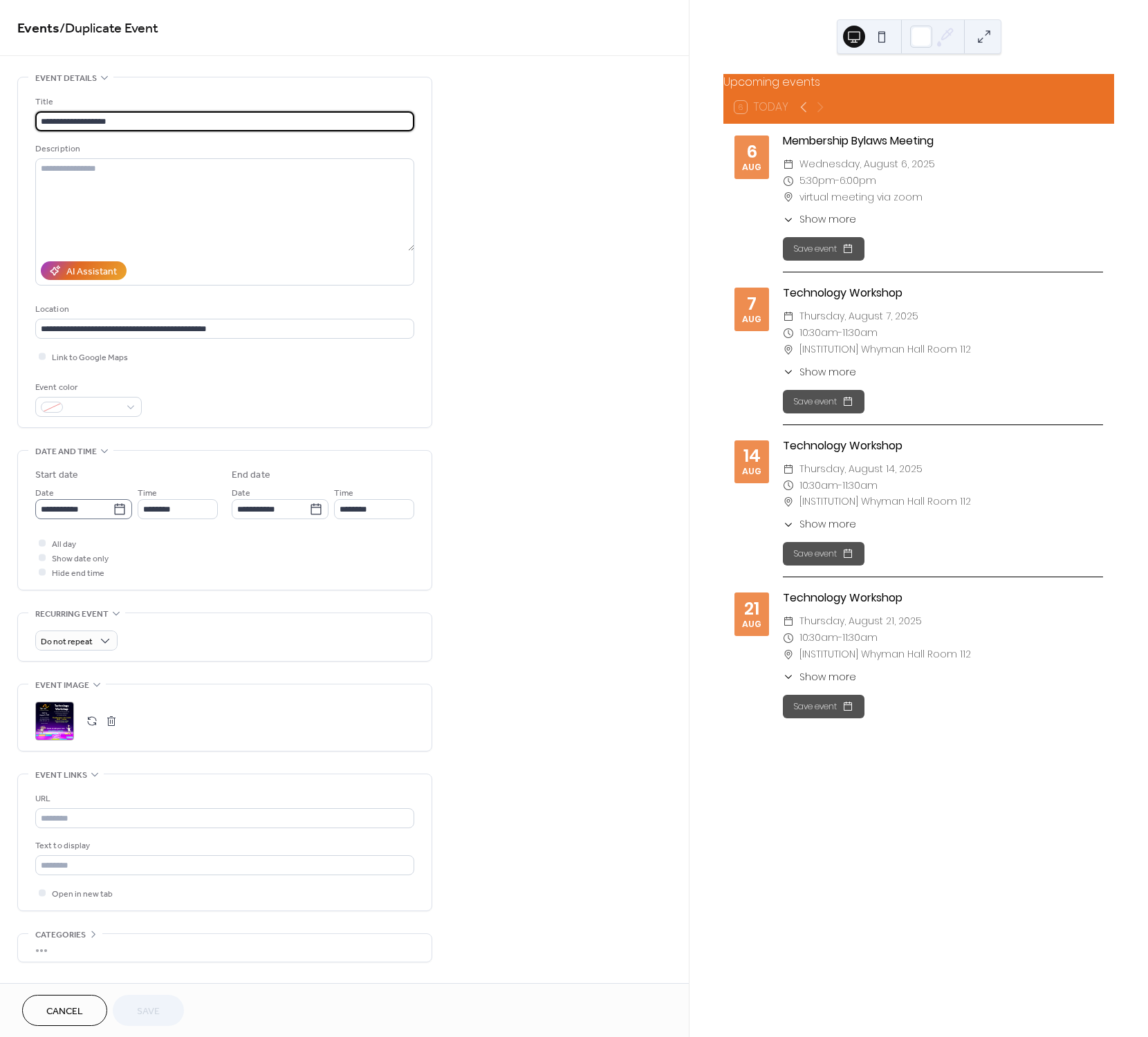 click 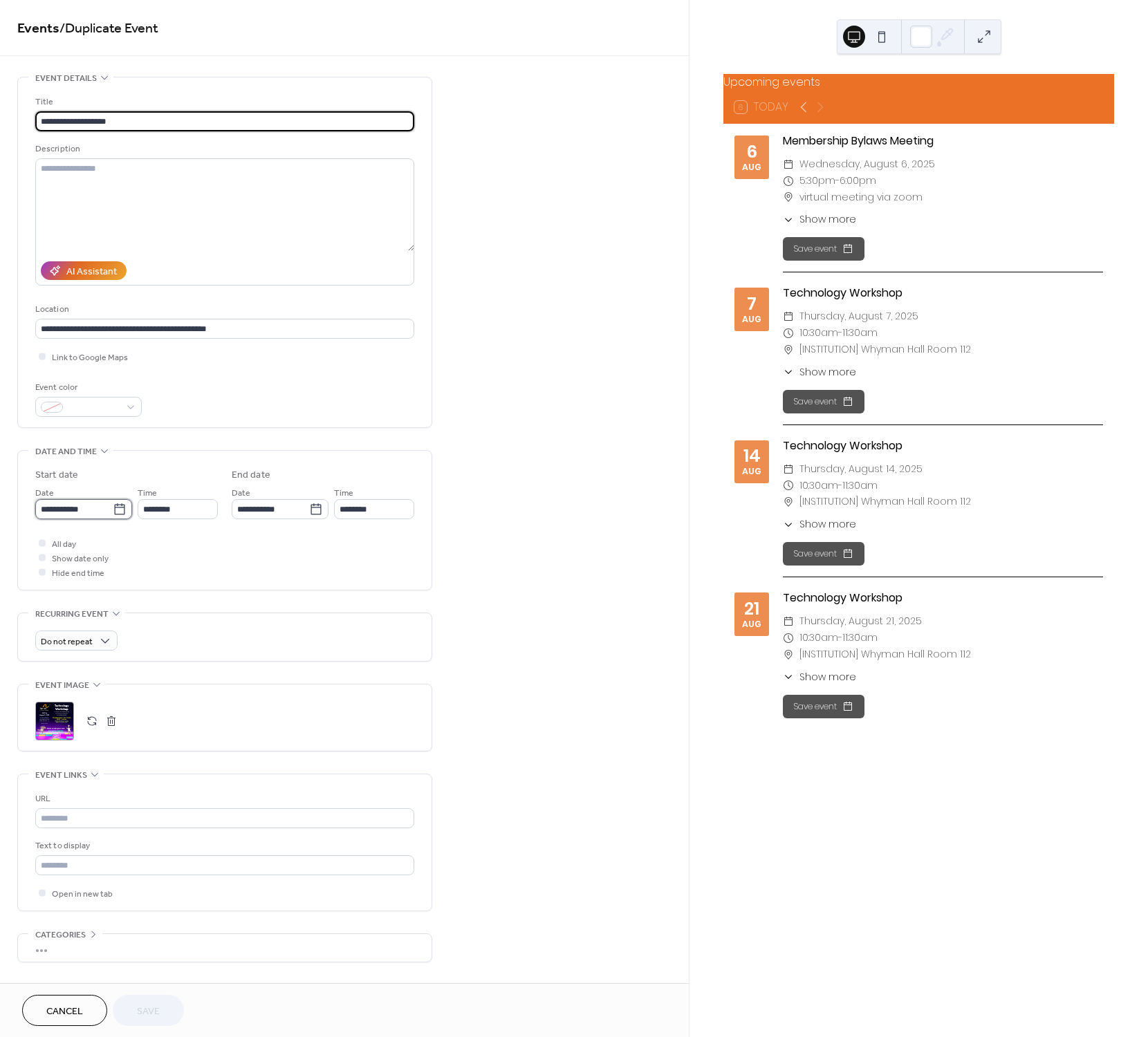 click on "**********" at bounding box center (74, 509) 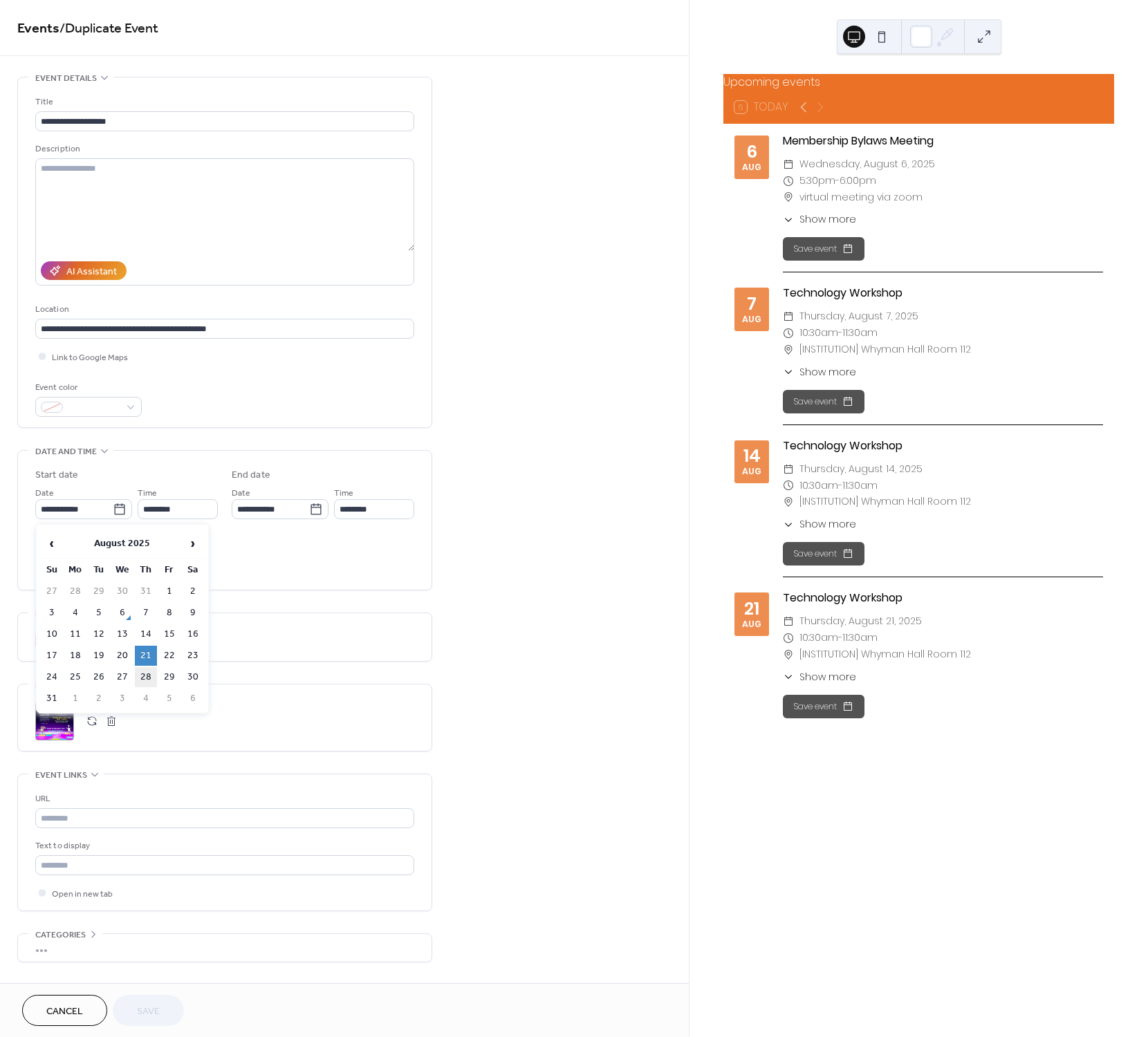 click on "28" at bounding box center [146, 677] 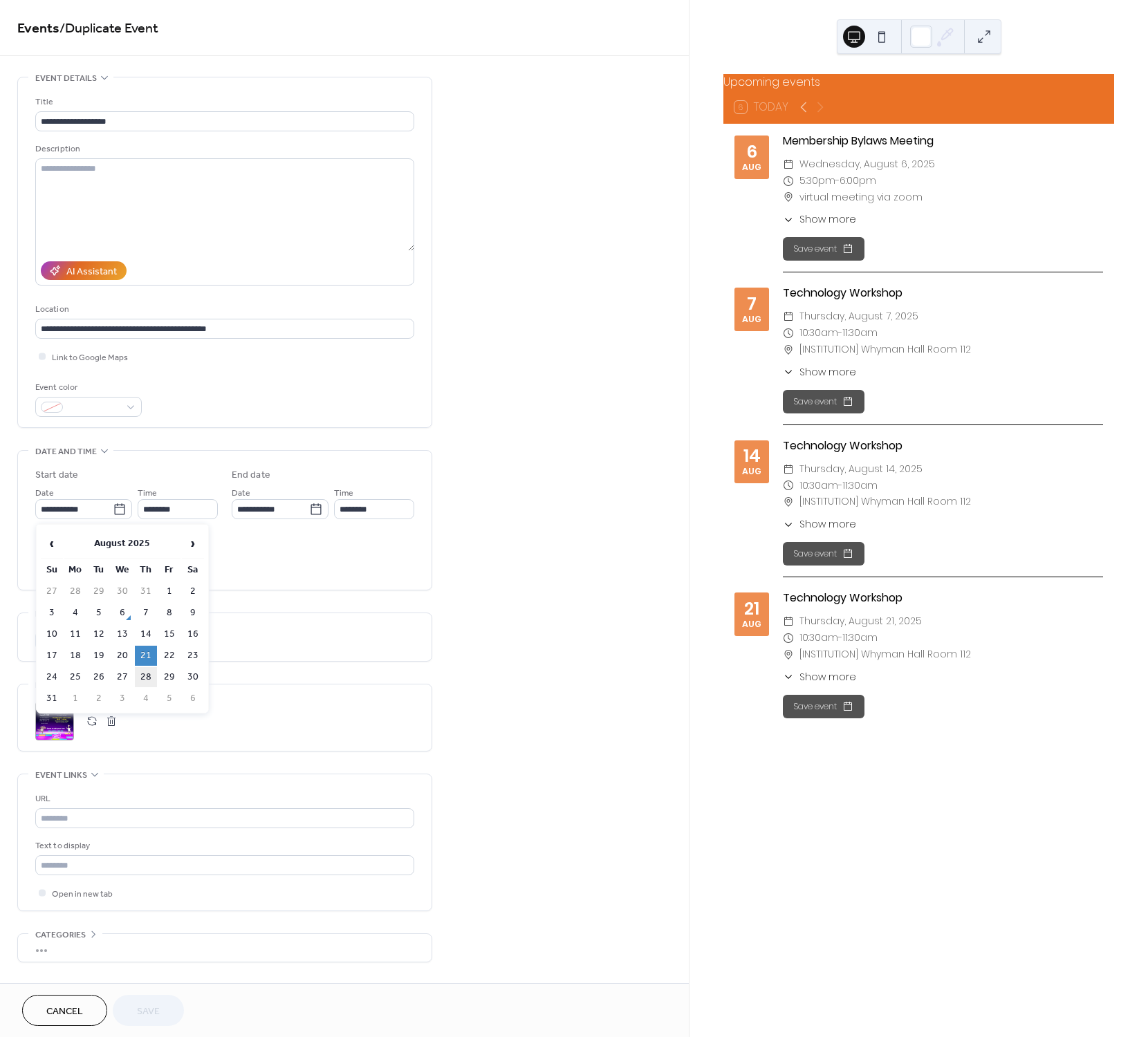 type on "**********" 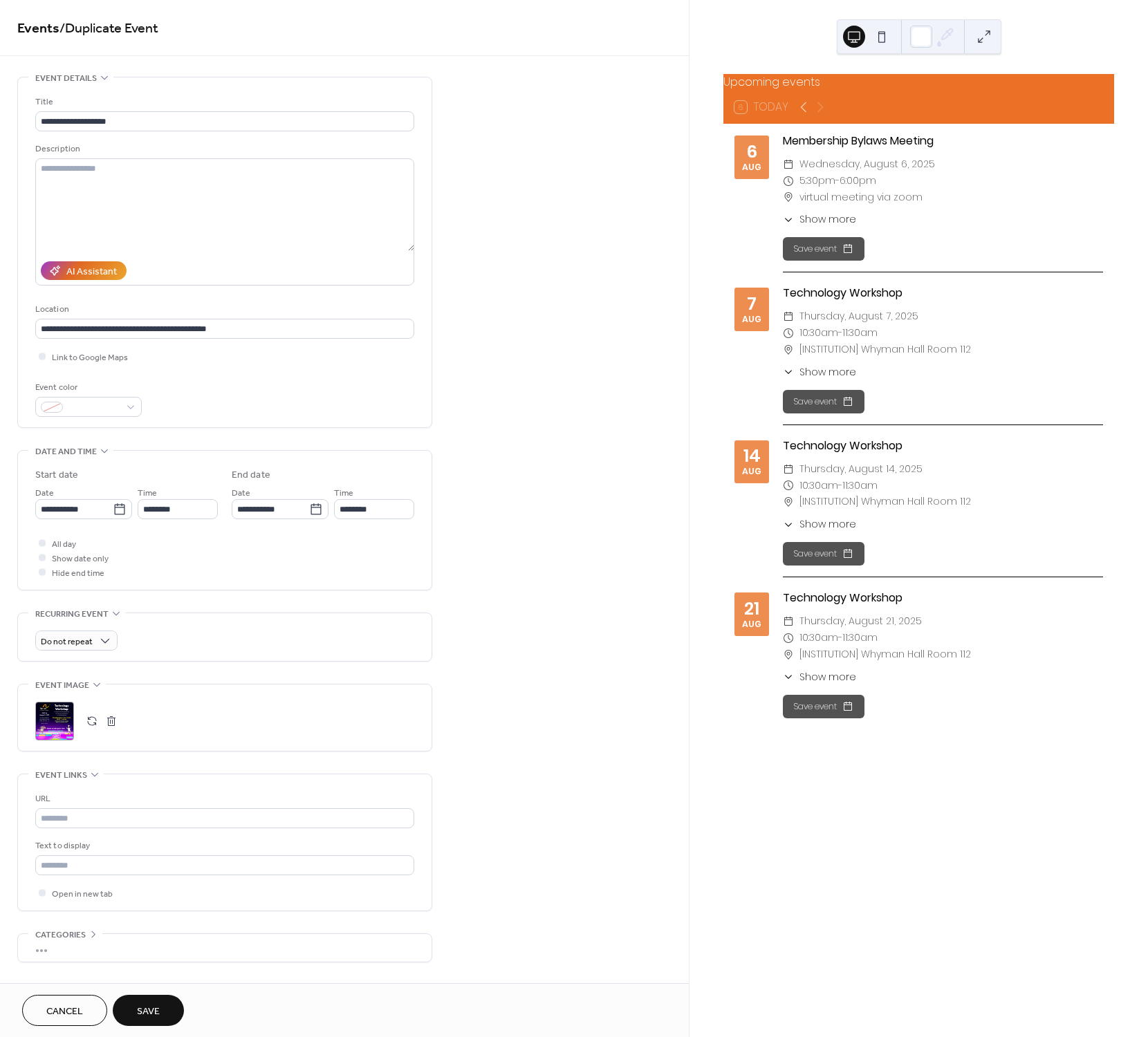 click on "Save" at bounding box center (148, 1010) 